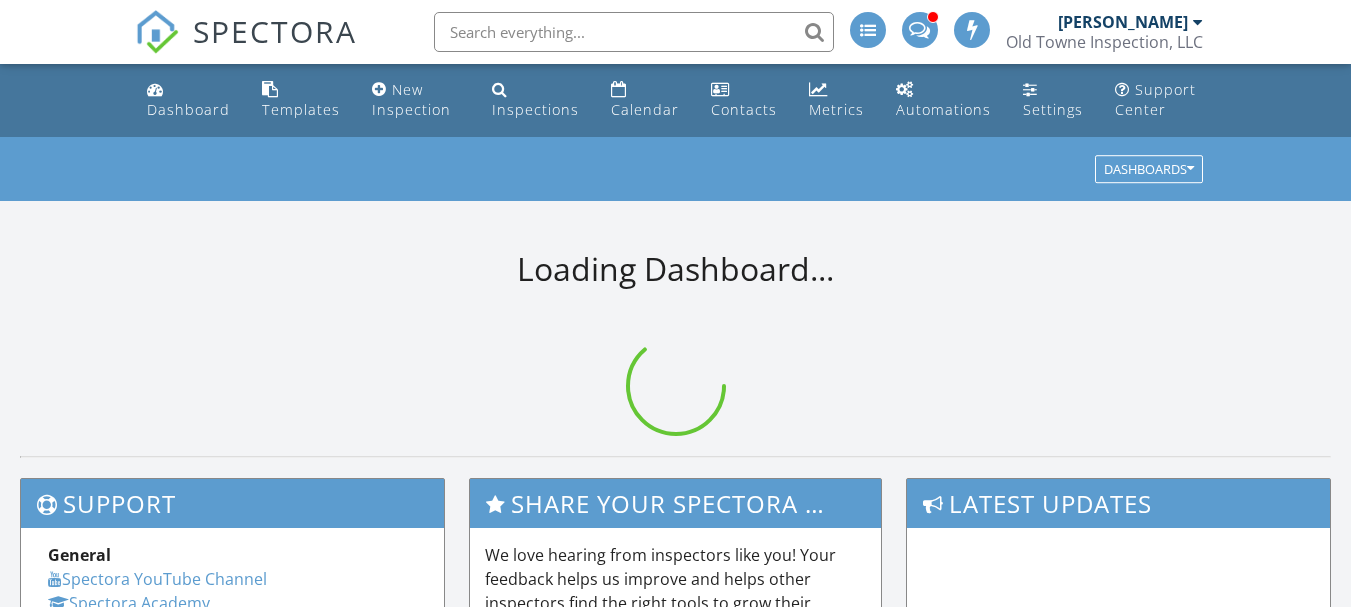 scroll, scrollTop: 0, scrollLeft: 0, axis: both 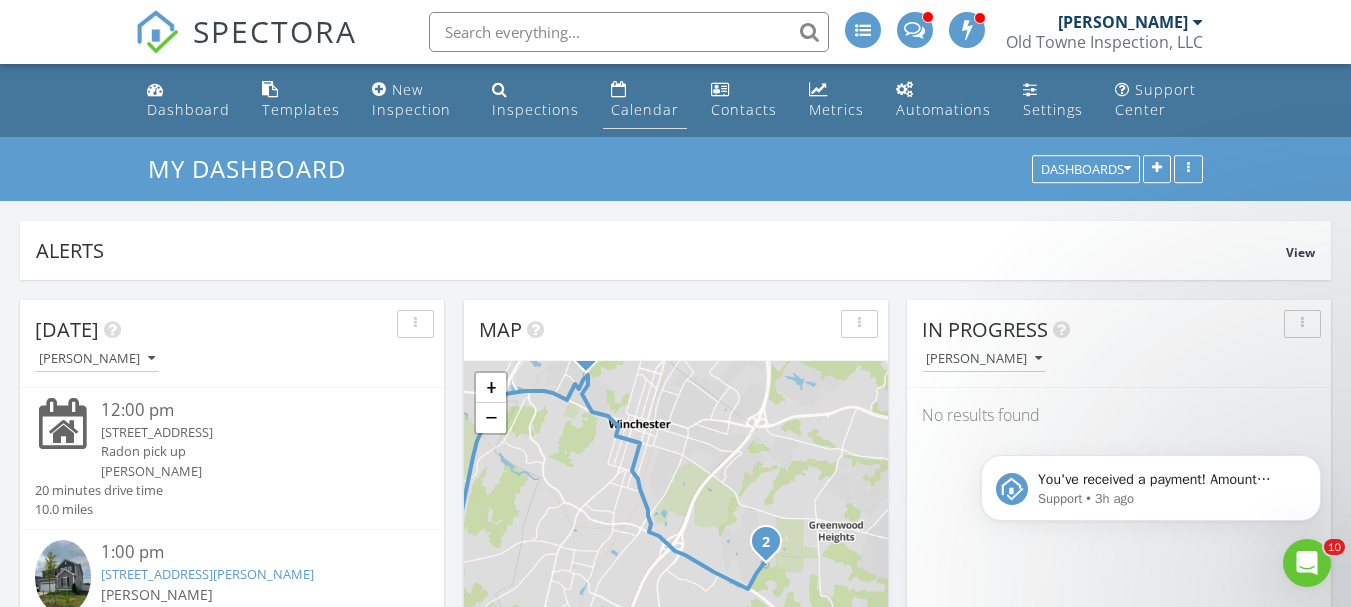 click on "Calendar" at bounding box center [645, 100] 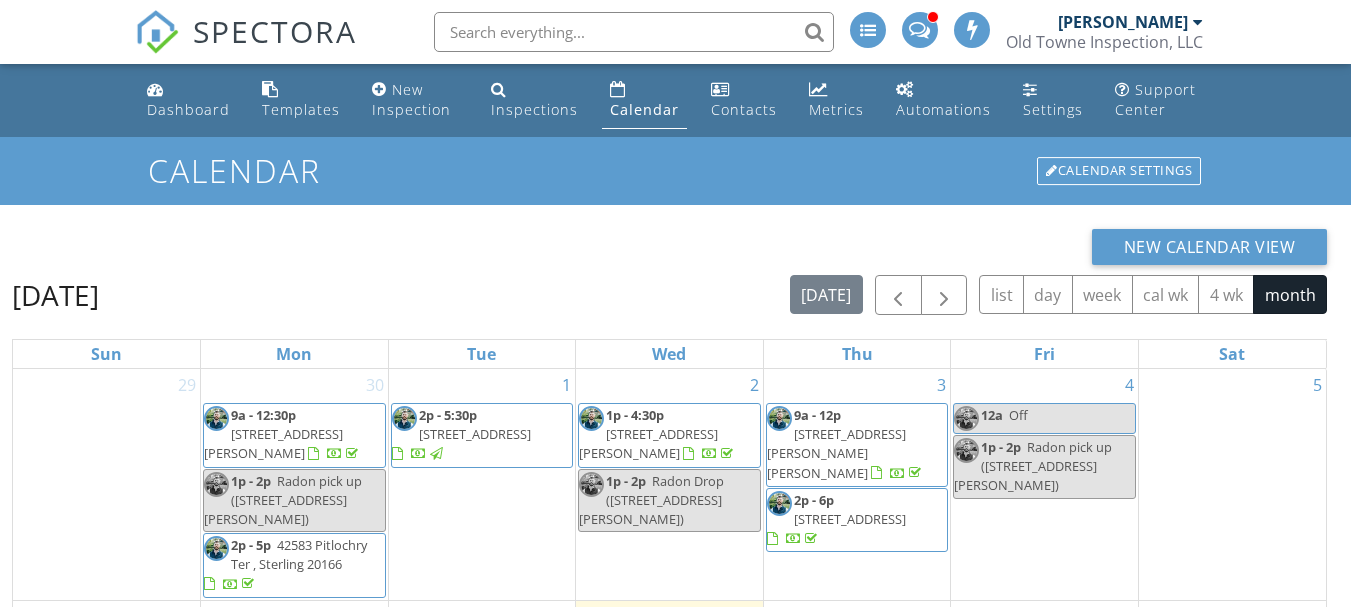 scroll, scrollTop: 0, scrollLeft: 0, axis: both 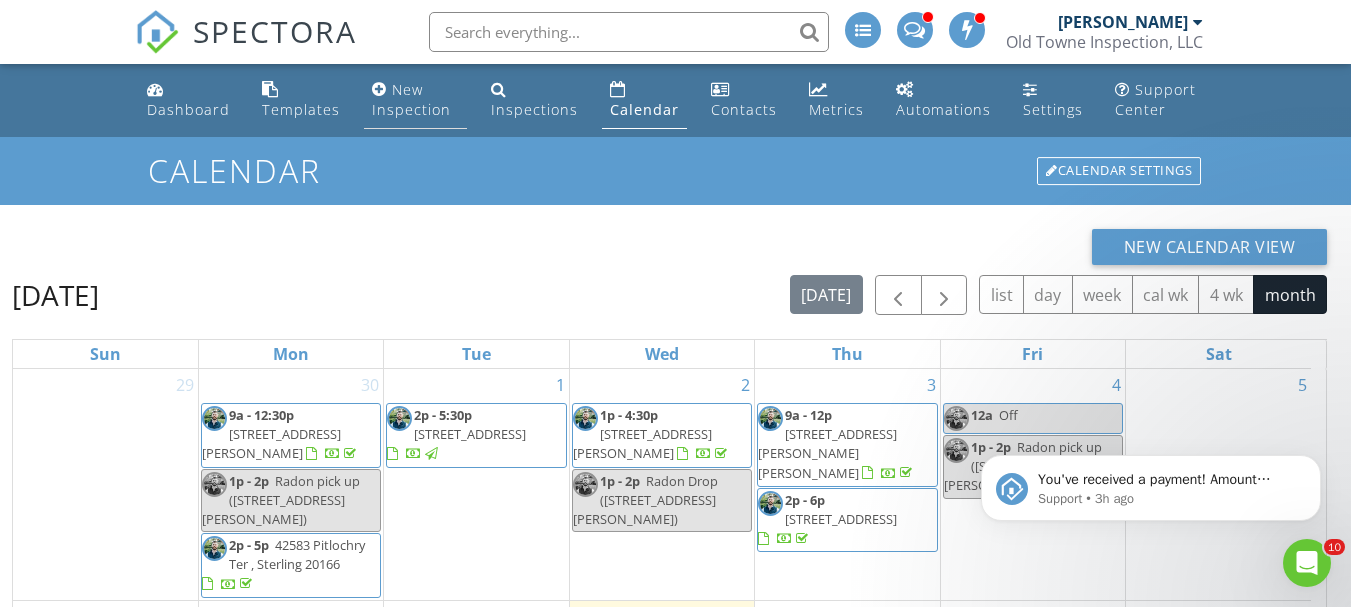 click on "New Inspection" at bounding box center [411, 99] 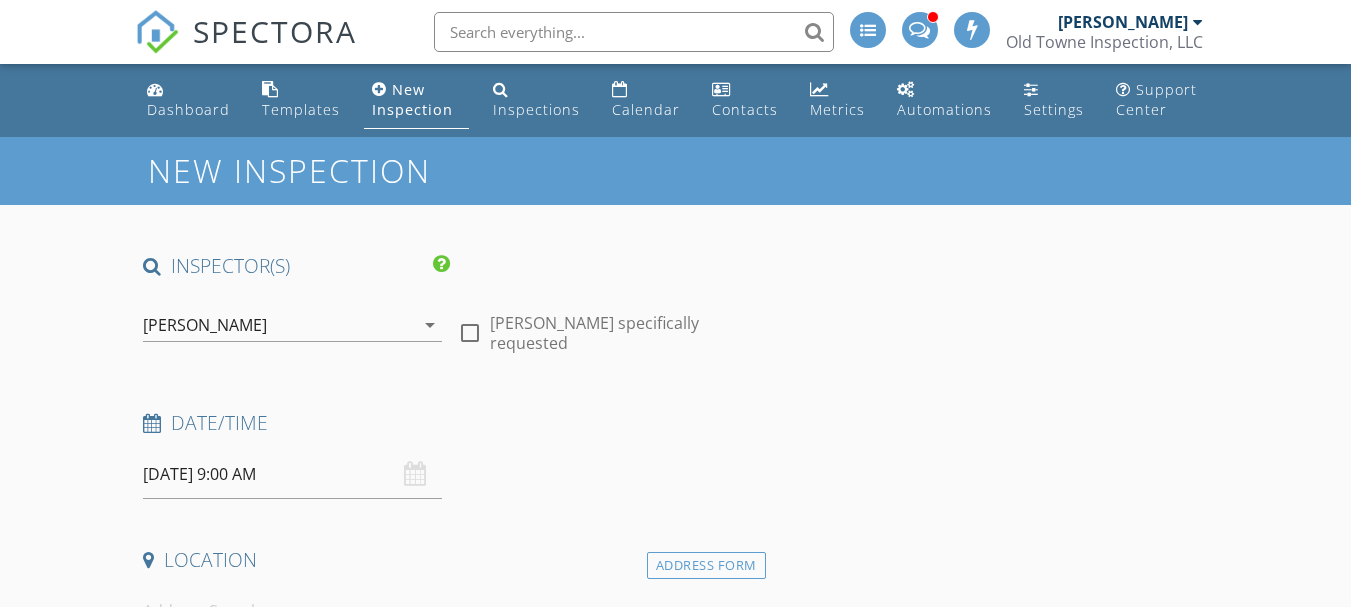 scroll, scrollTop: 0, scrollLeft: 0, axis: both 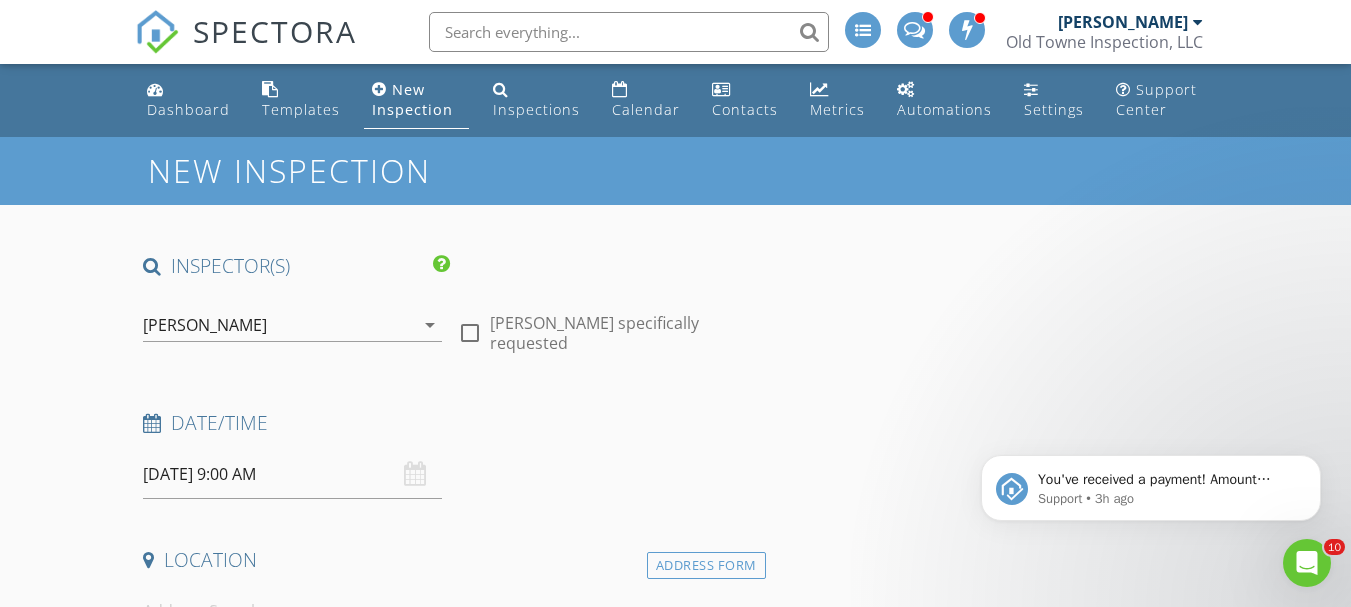 click on "07/10/2025 9:00 AM" at bounding box center [292, 474] 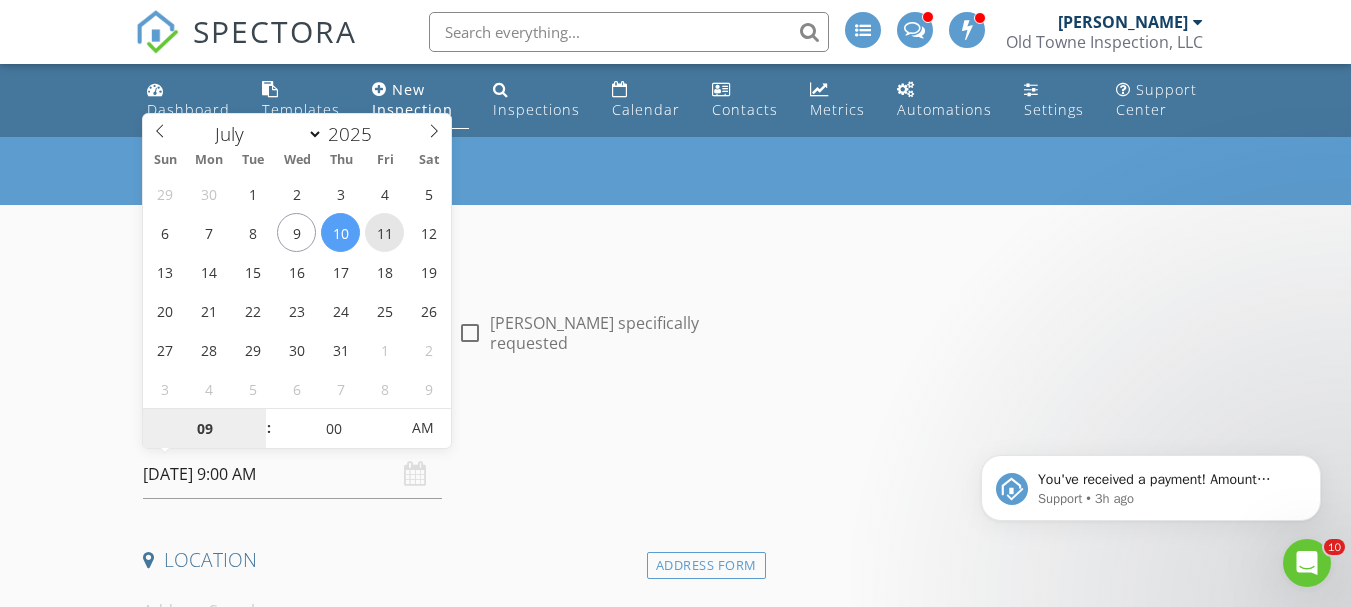type on "[DATE] 9:00 AM" 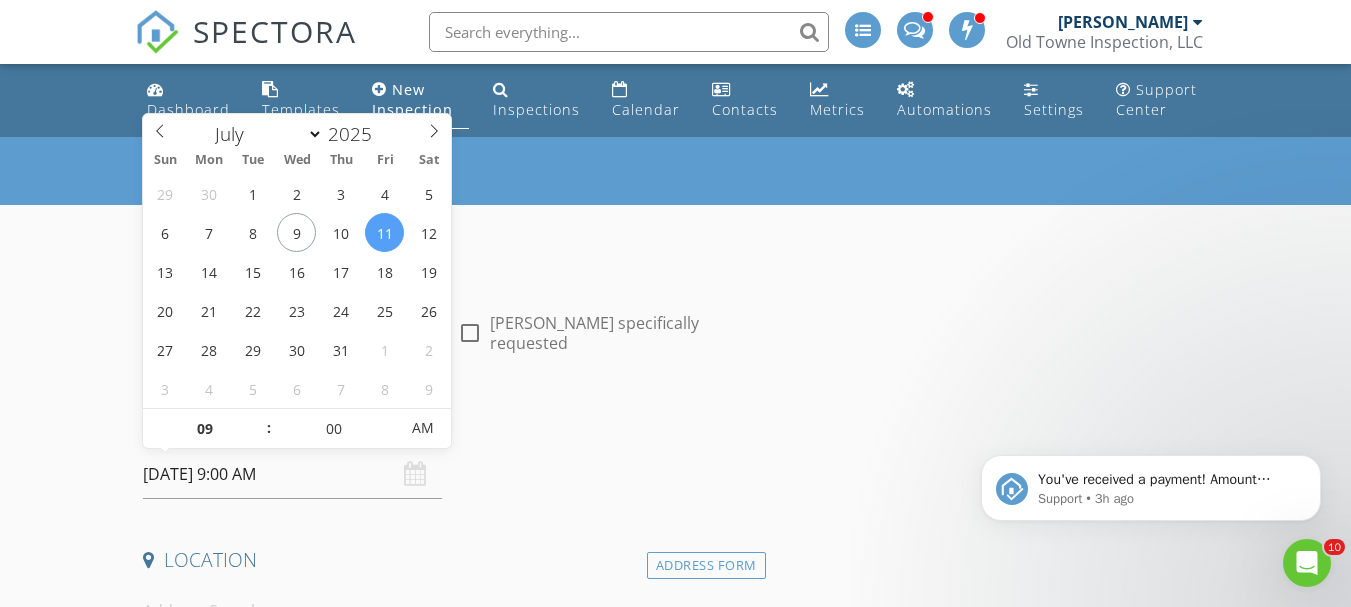 click on "Date/Time
07/11/2025 9:00 AM" at bounding box center (450, 454) 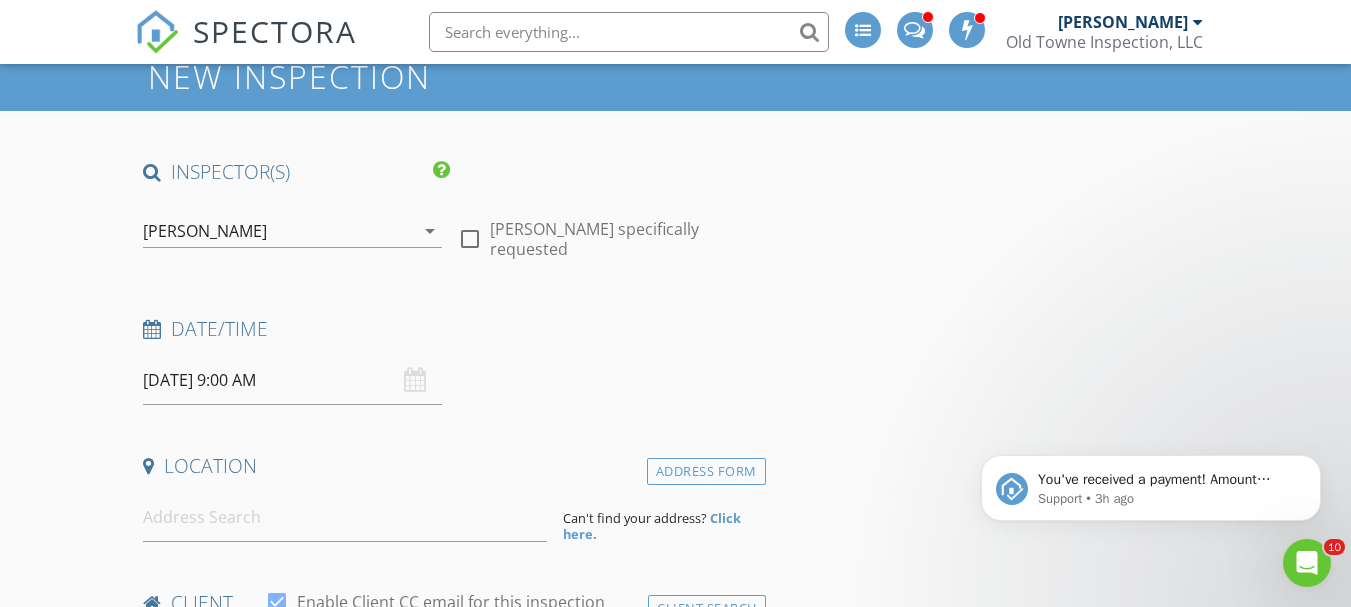 scroll, scrollTop: 109, scrollLeft: 0, axis: vertical 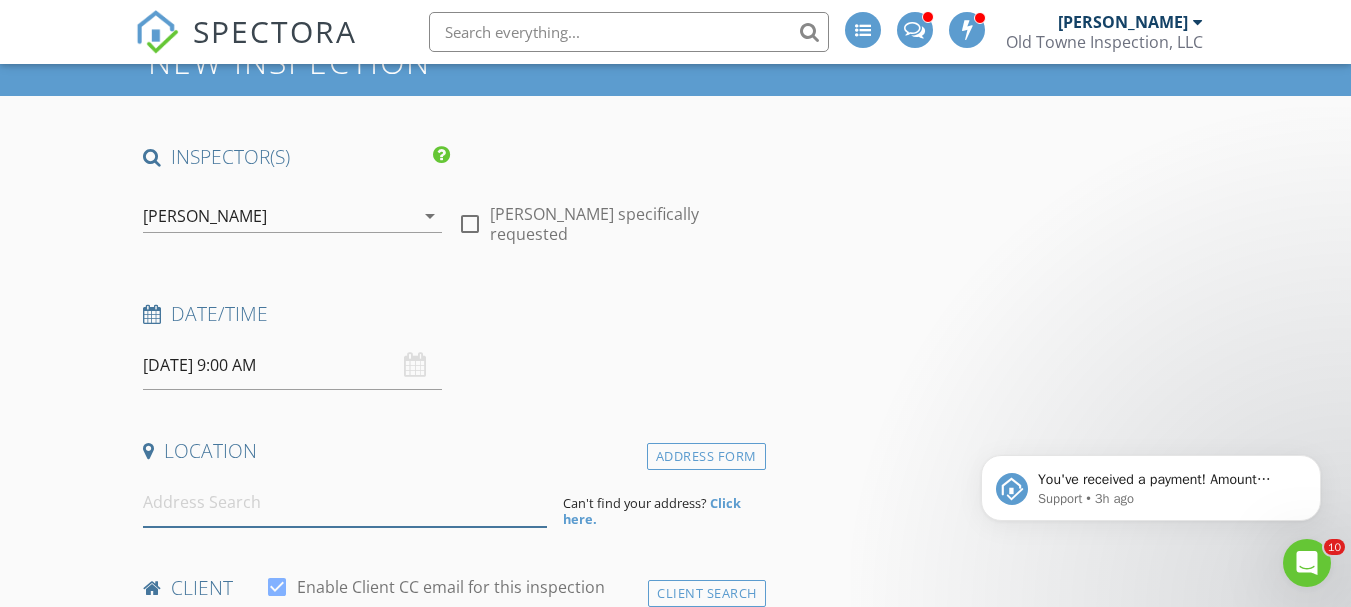 click at bounding box center [345, 502] 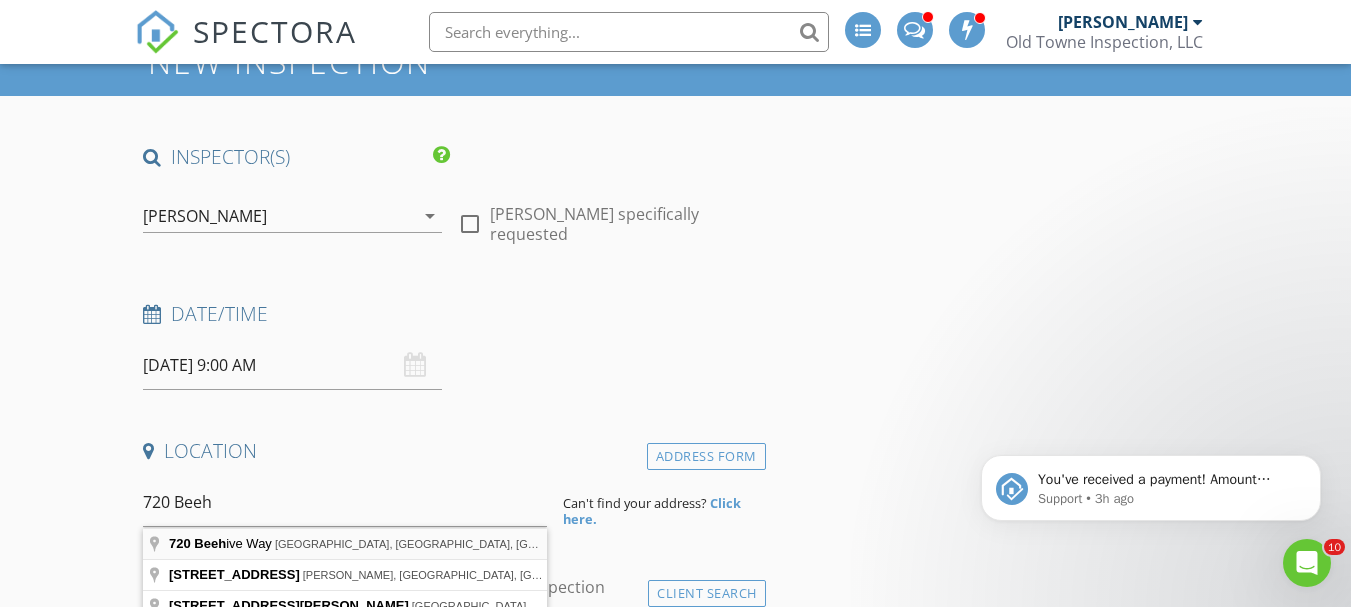 type on "720 Beehive Way, Winchester, VA, USA" 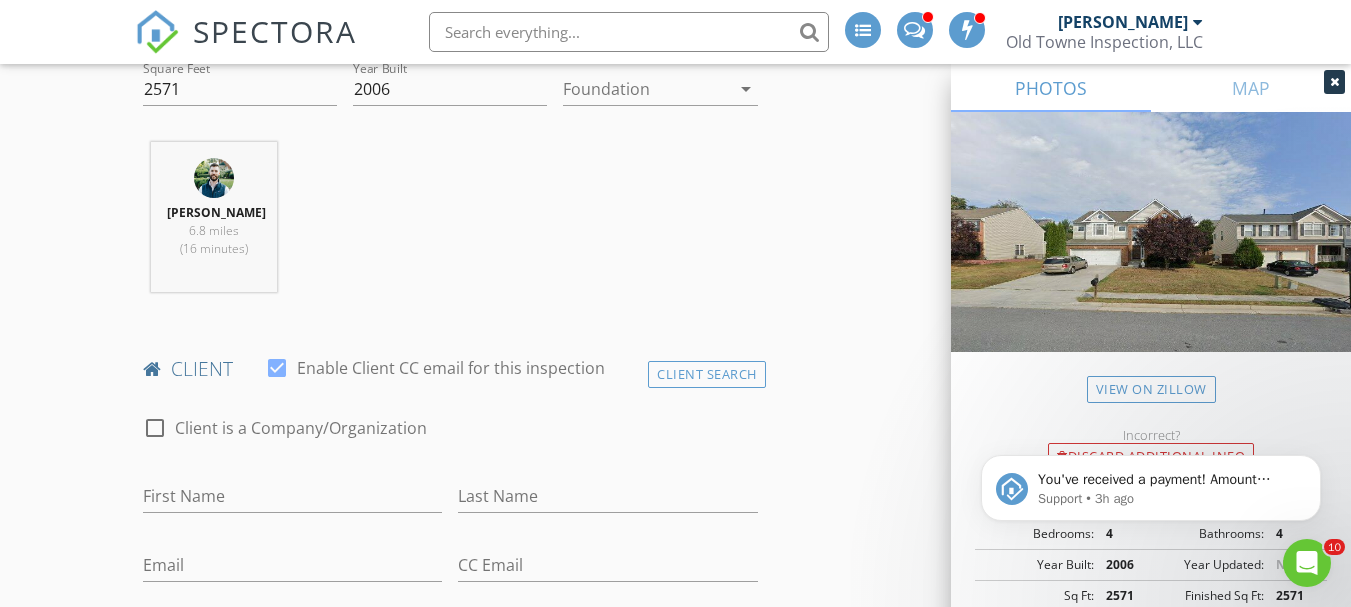 scroll, scrollTop: 739, scrollLeft: 0, axis: vertical 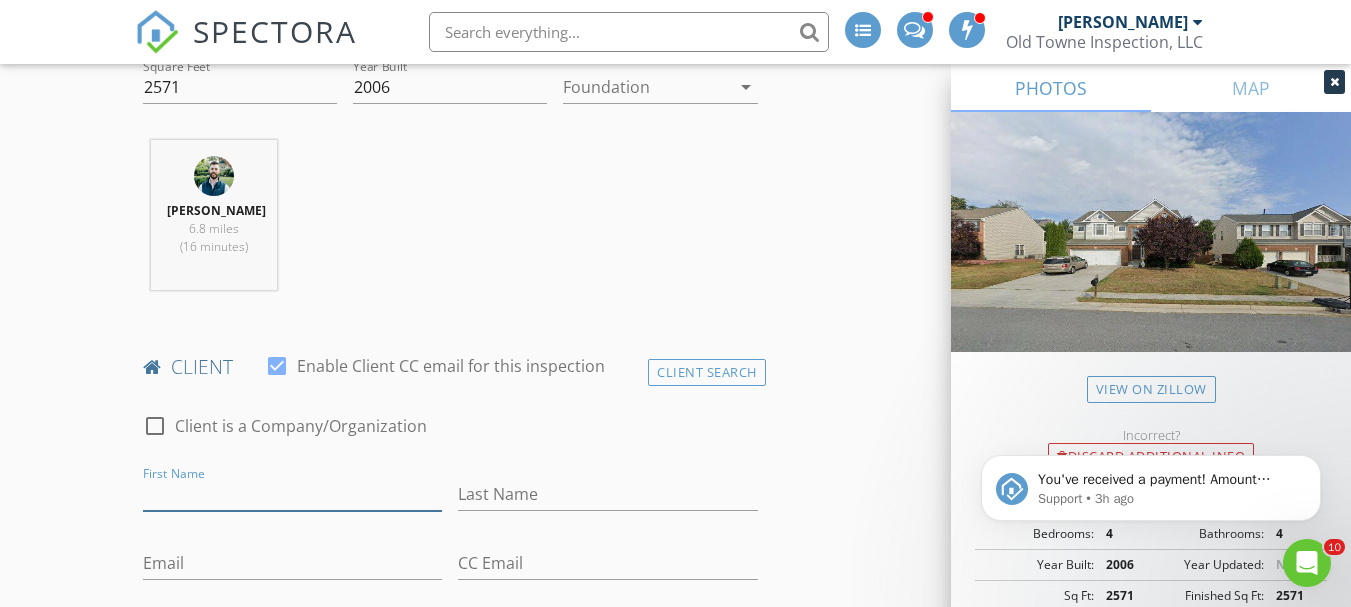 click on "First Name" at bounding box center [292, 494] 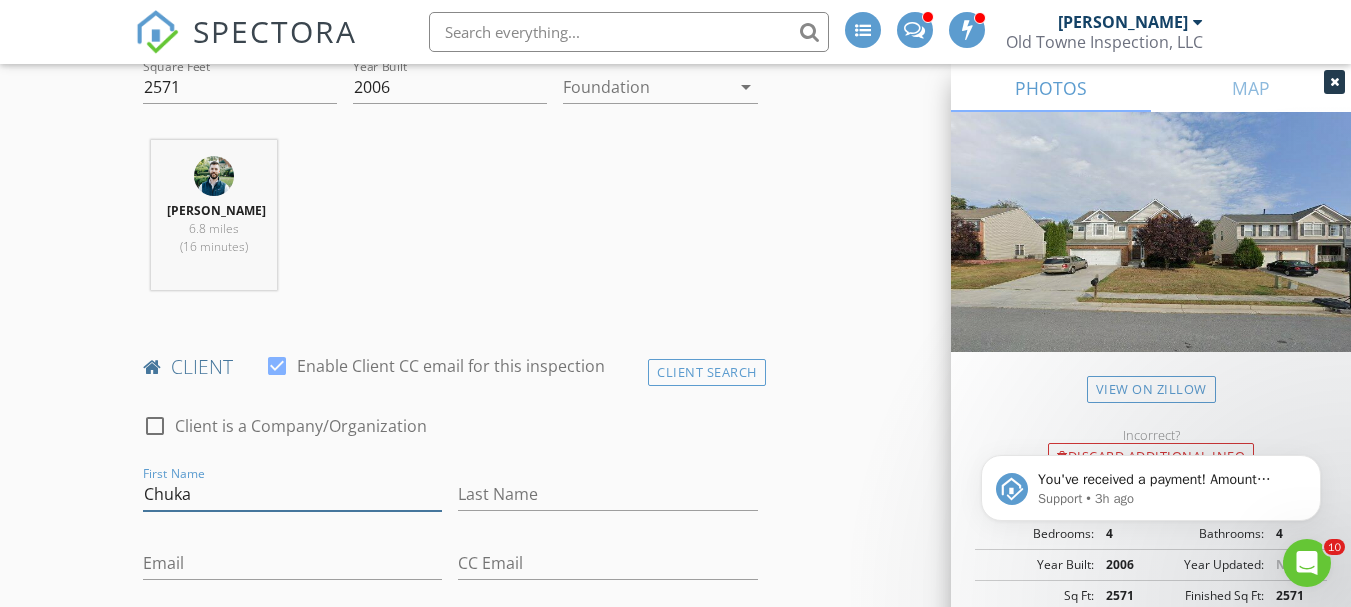 type on "Chuka" 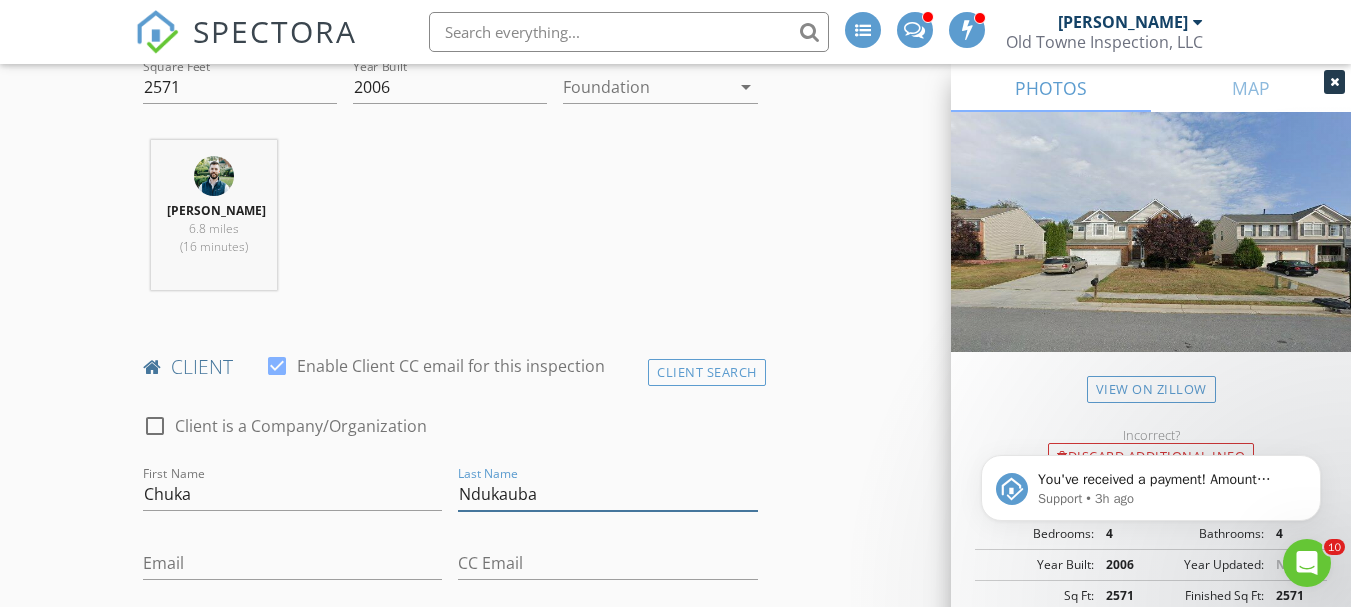 type on "Ndukauba" 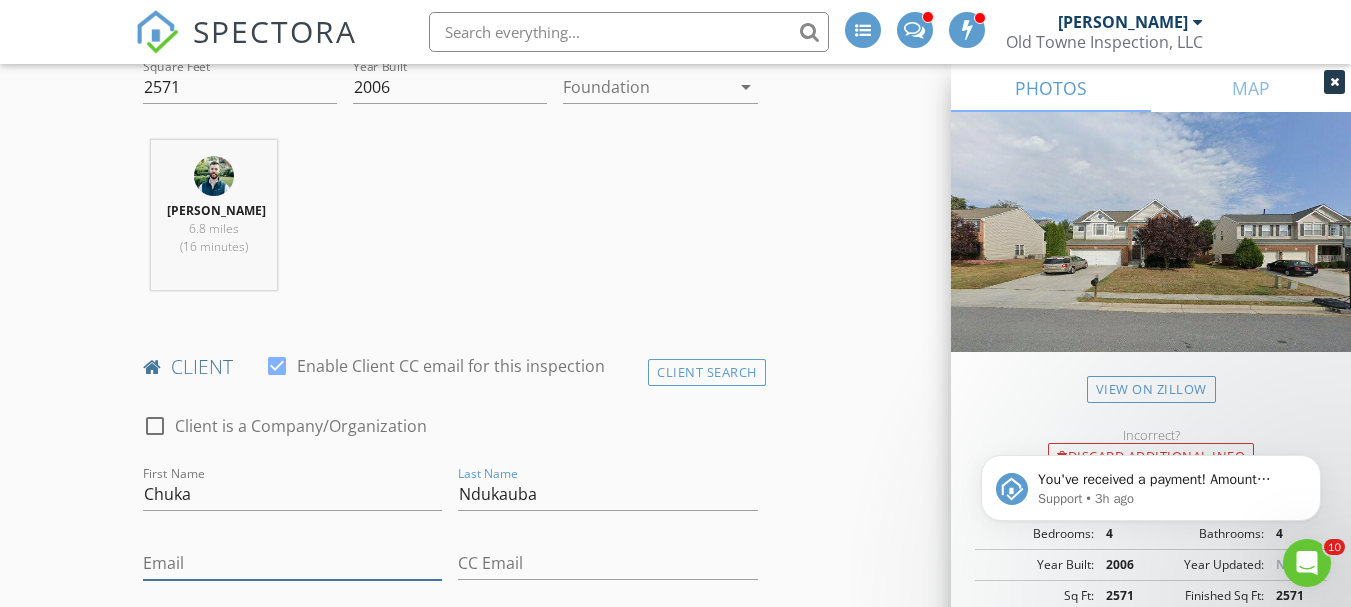 click on "Email" at bounding box center (292, 563) 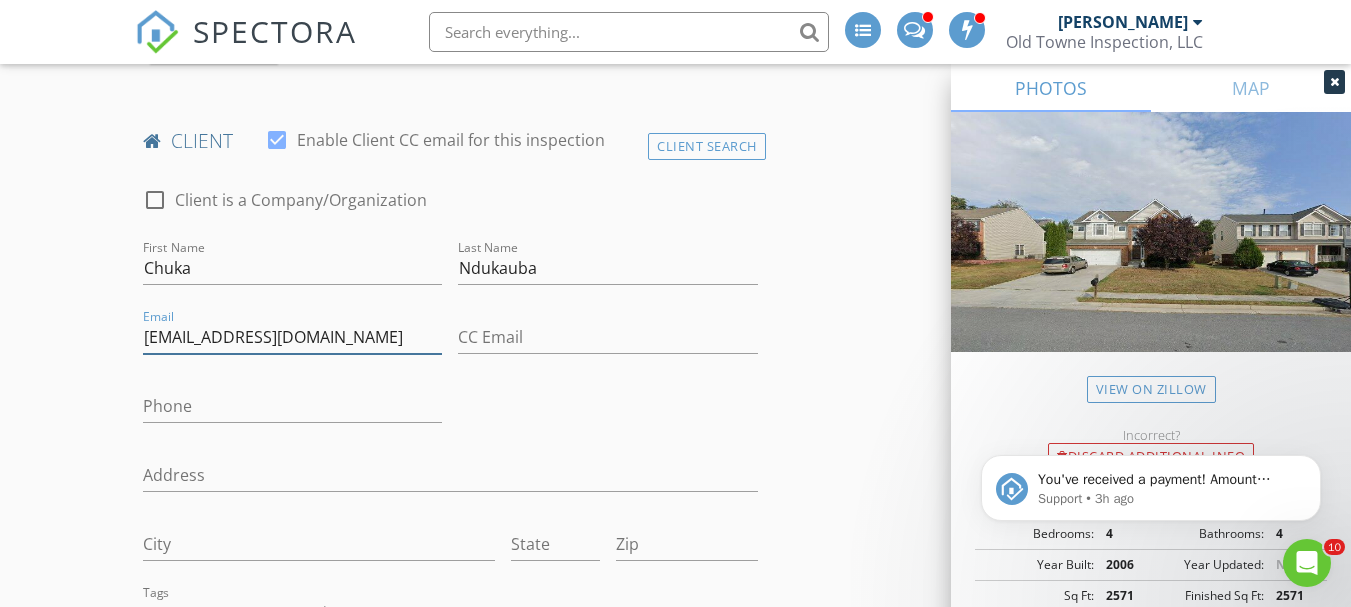 scroll, scrollTop: 1011, scrollLeft: 0, axis: vertical 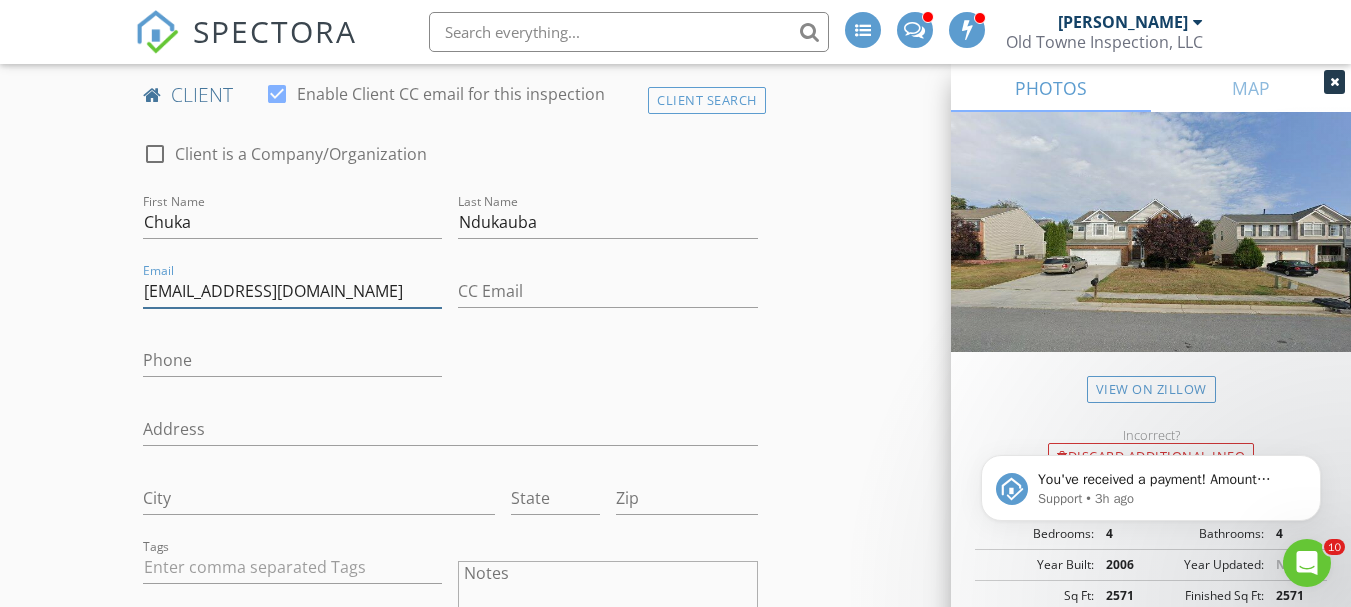 type on "chuka.ndukauba@gmail.com" 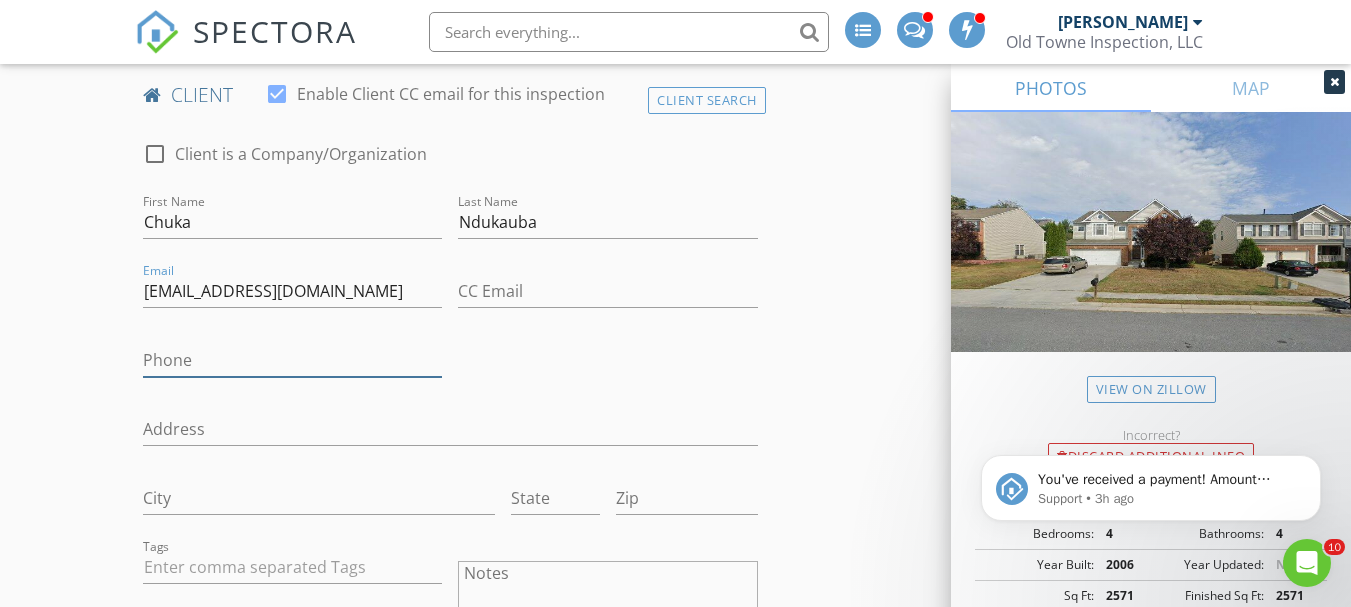 click on "Phone" at bounding box center (292, 360) 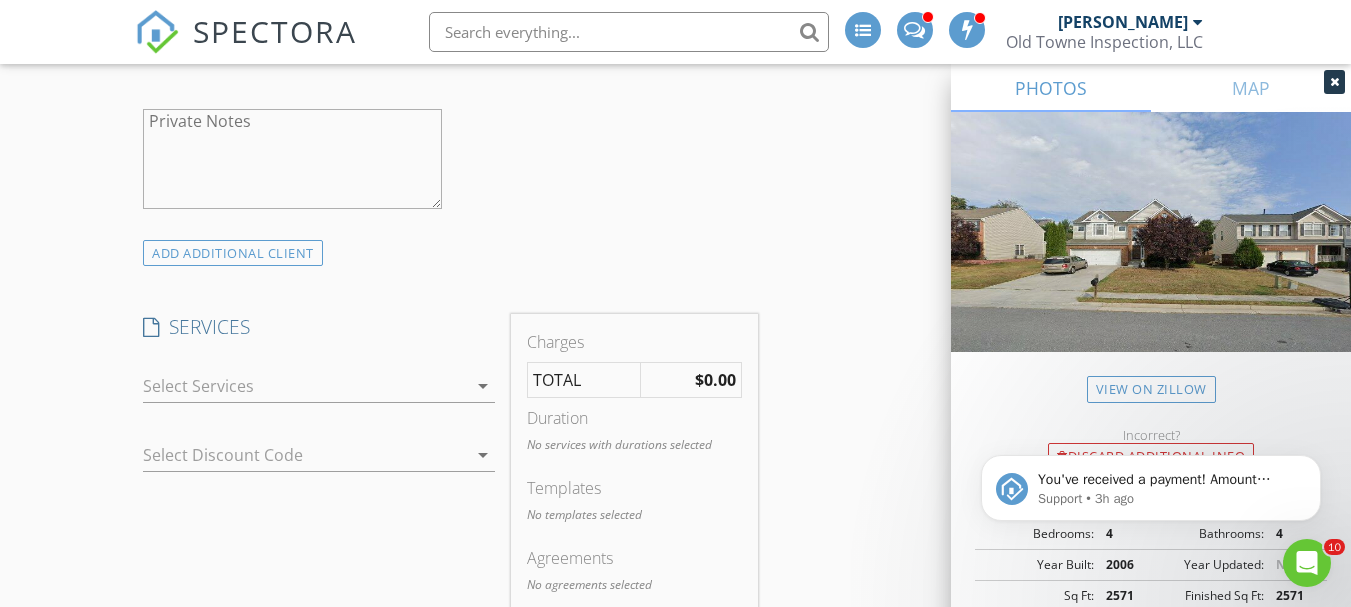 scroll, scrollTop: 1626, scrollLeft: 0, axis: vertical 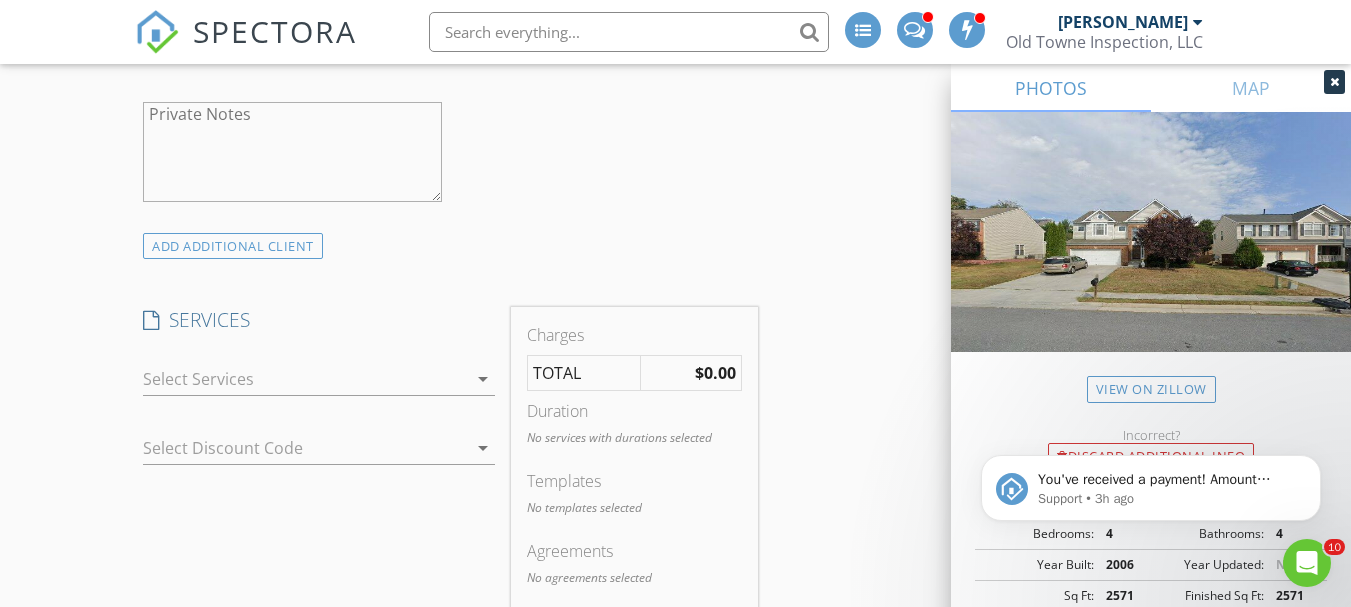 type on "480-410-1431" 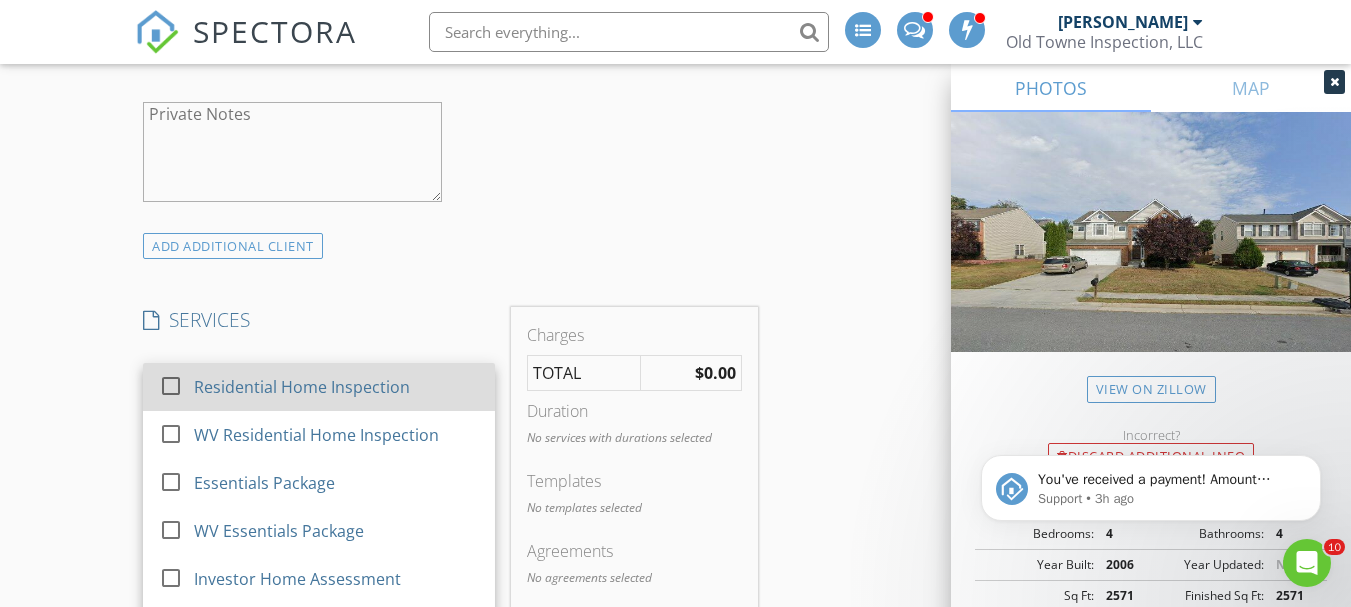 click on "Residential Home Inspection" at bounding box center (302, 387) 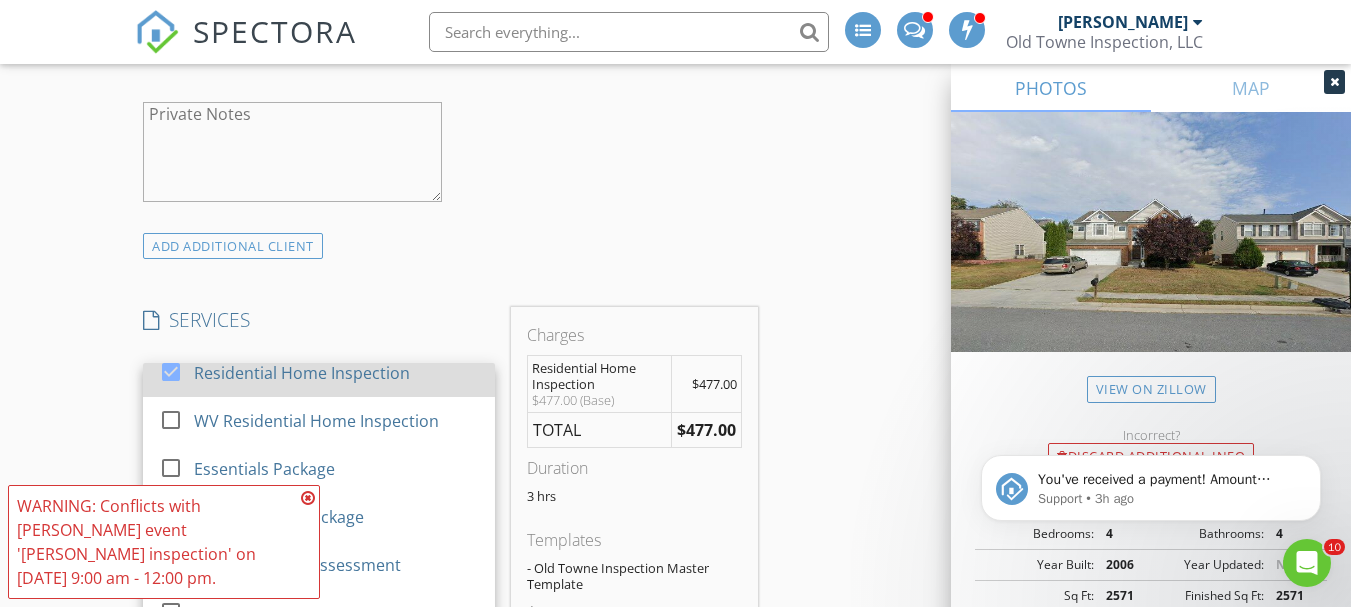 scroll, scrollTop: 16, scrollLeft: 0, axis: vertical 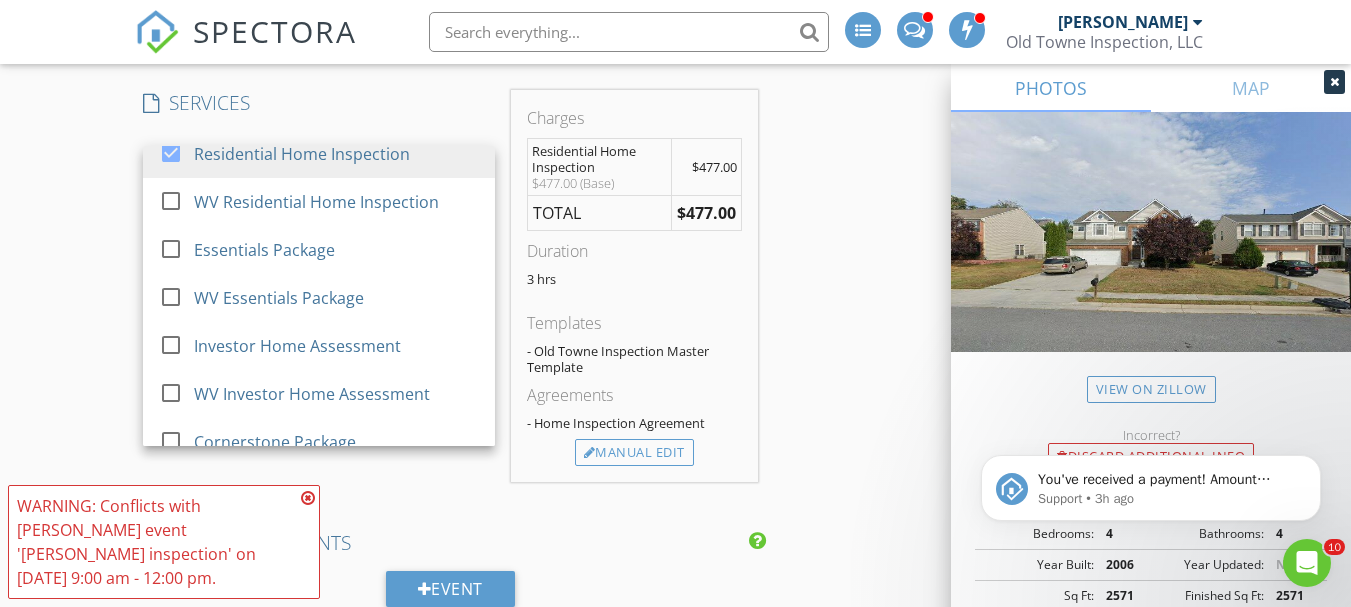 click at bounding box center (308, 498) 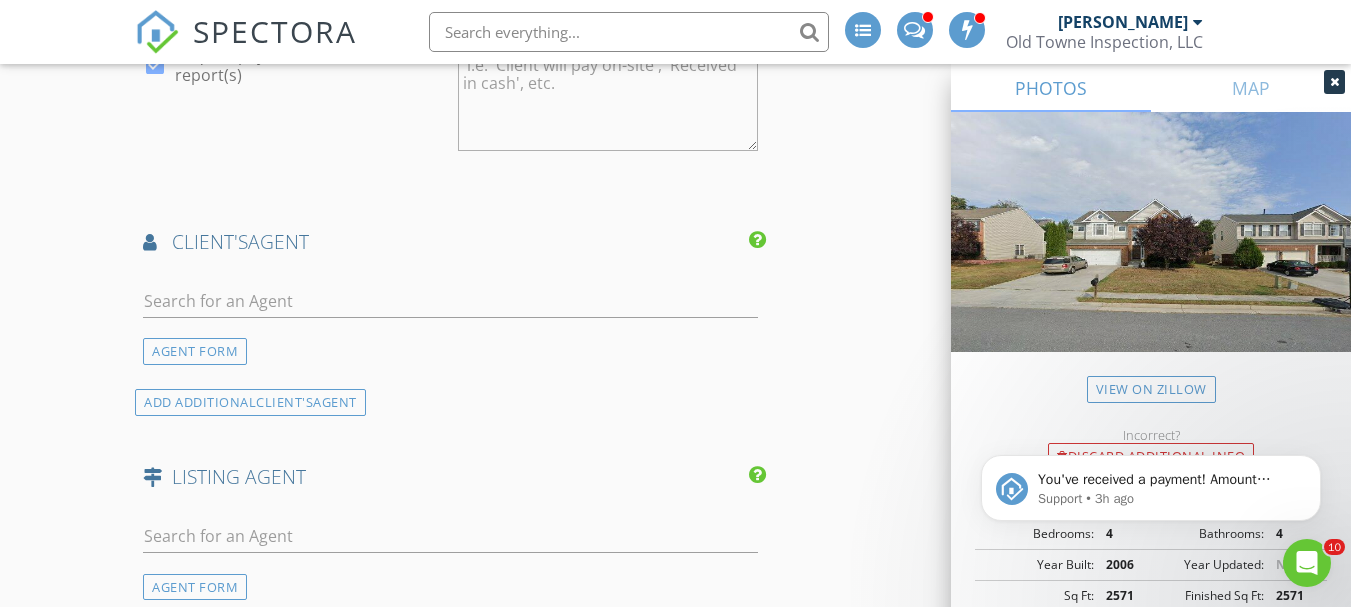 scroll, scrollTop: 2559, scrollLeft: 0, axis: vertical 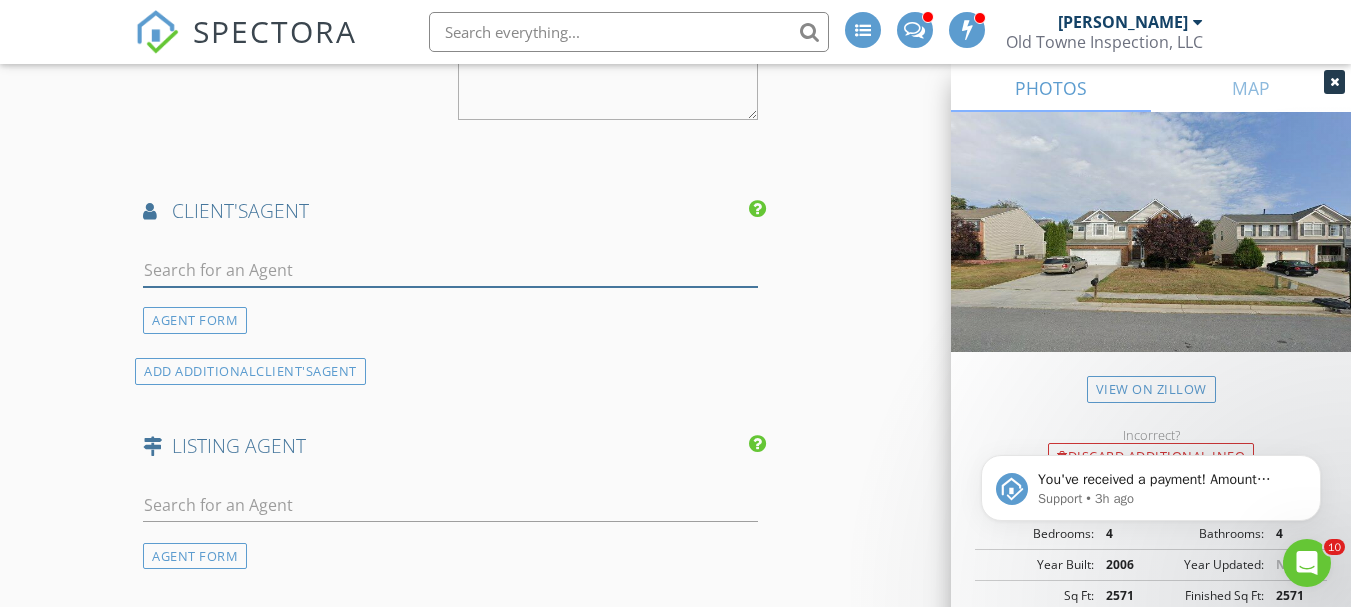click at bounding box center [450, 270] 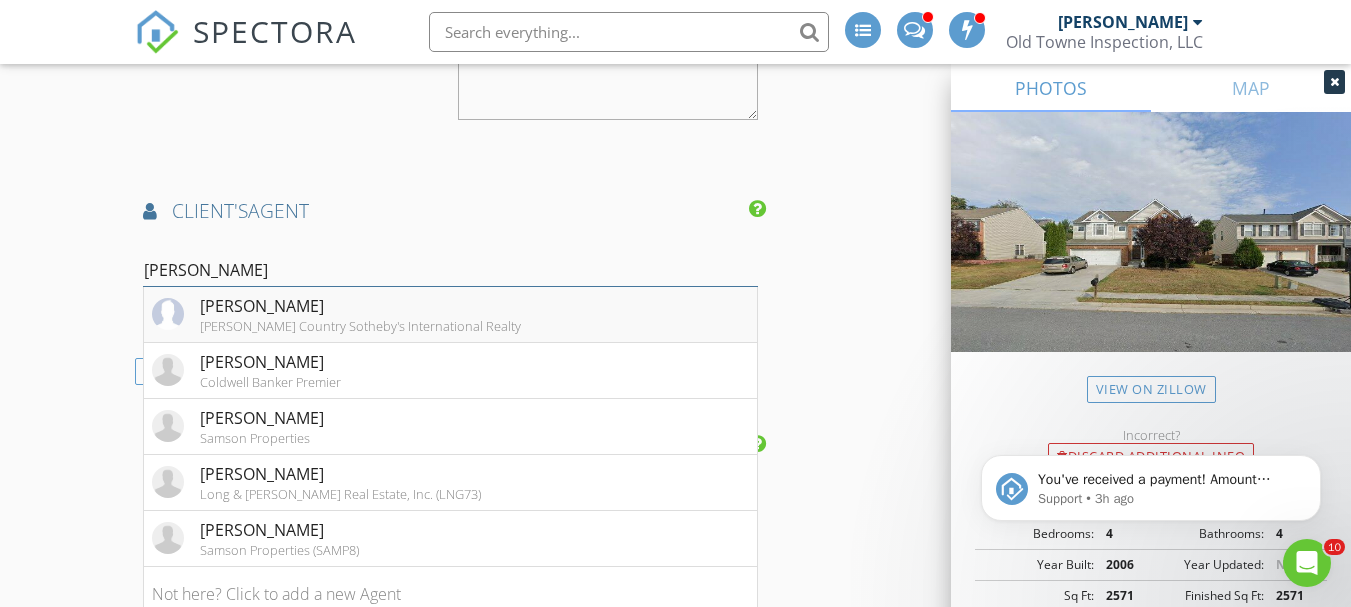 type on "Nicole Lewis" 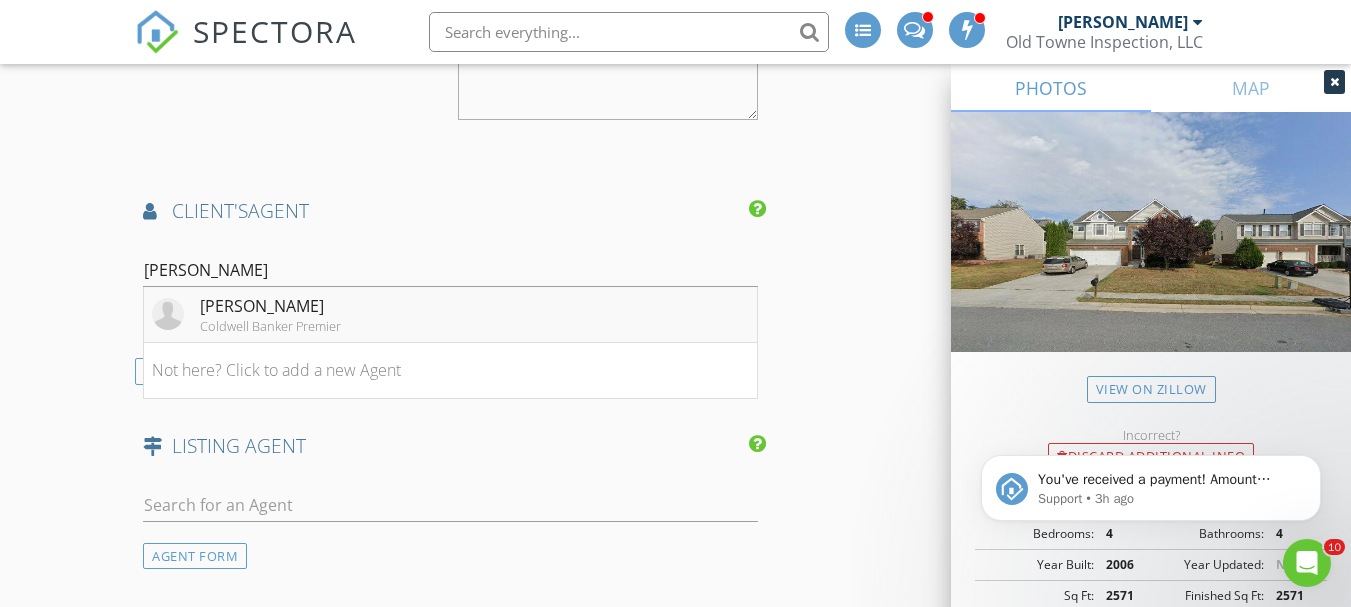 click on "Nicole Lewis
Coldwell Banker Premier" at bounding box center (450, 315) 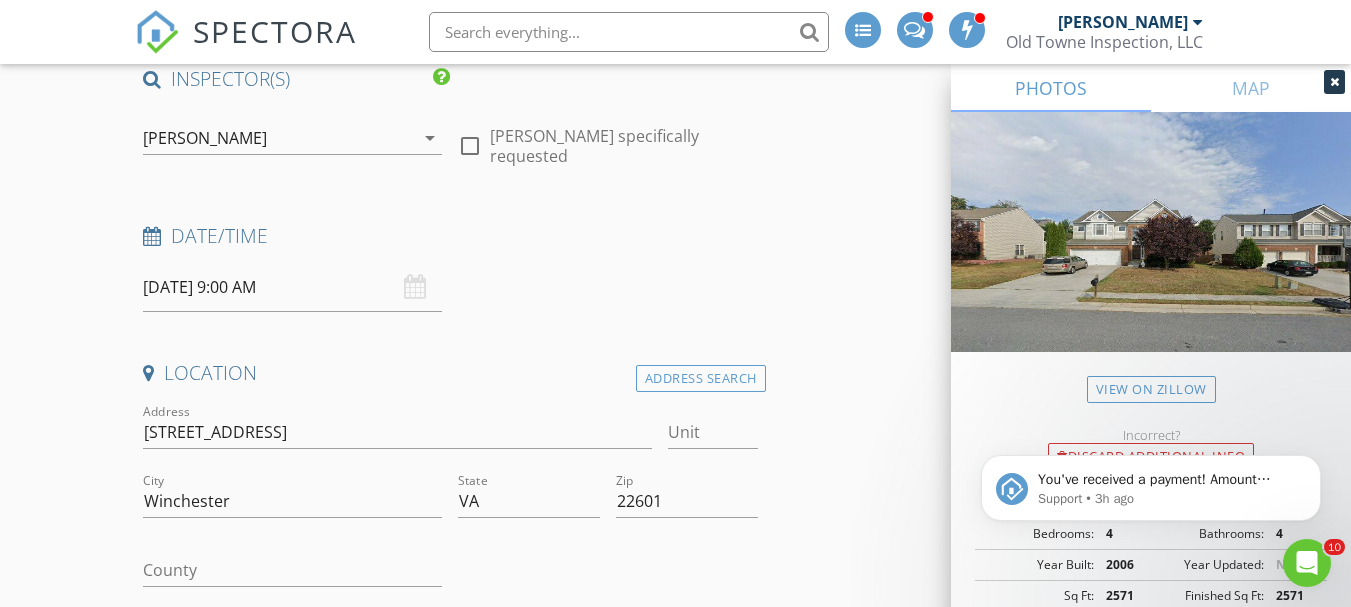 scroll, scrollTop: 319, scrollLeft: 0, axis: vertical 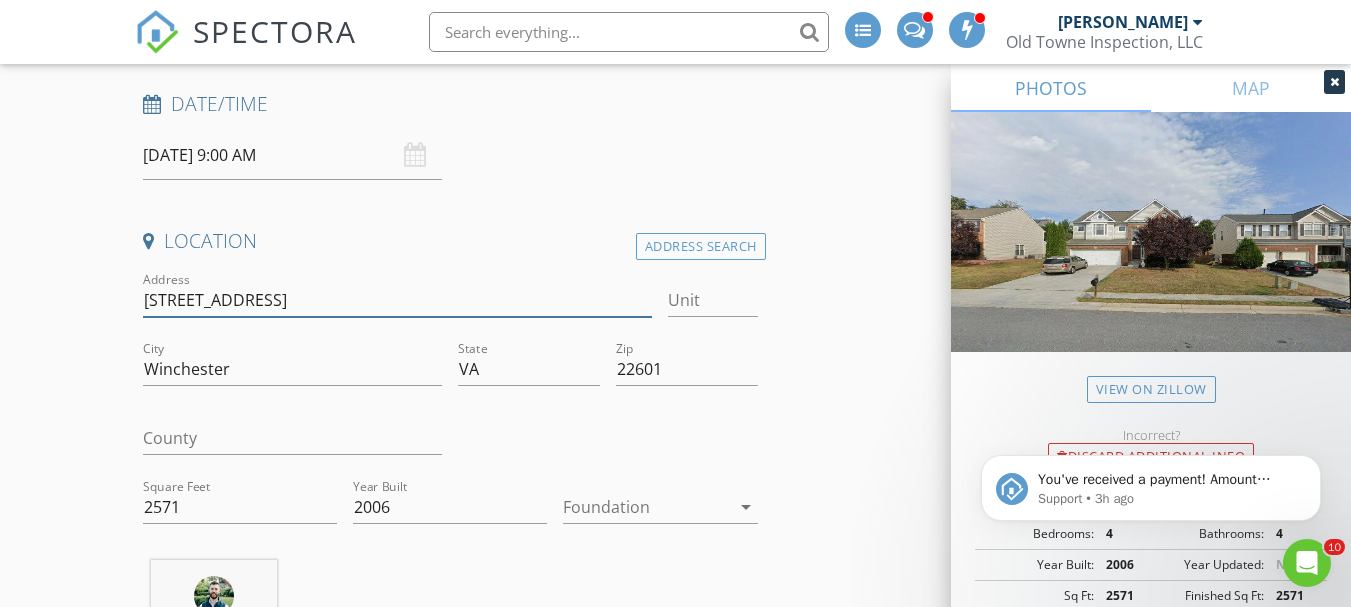 click on "720 Beehive Way" at bounding box center (397, 300) 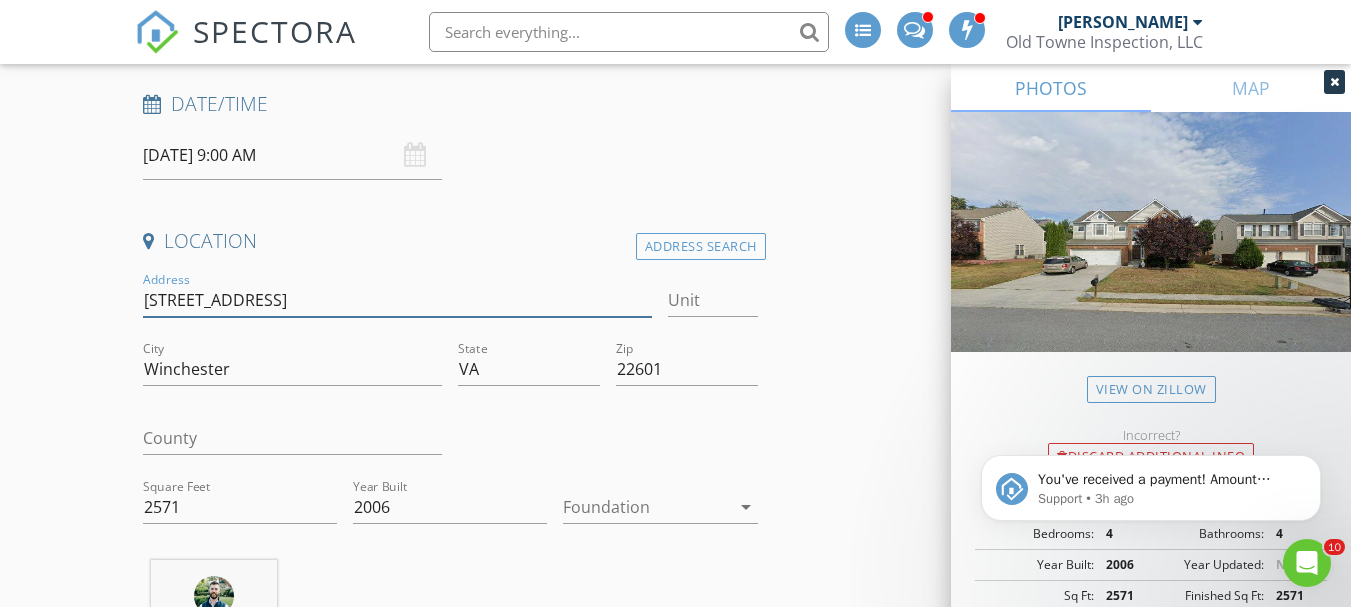 click on "720 Beehive Way" at bounding box center [397, 300] 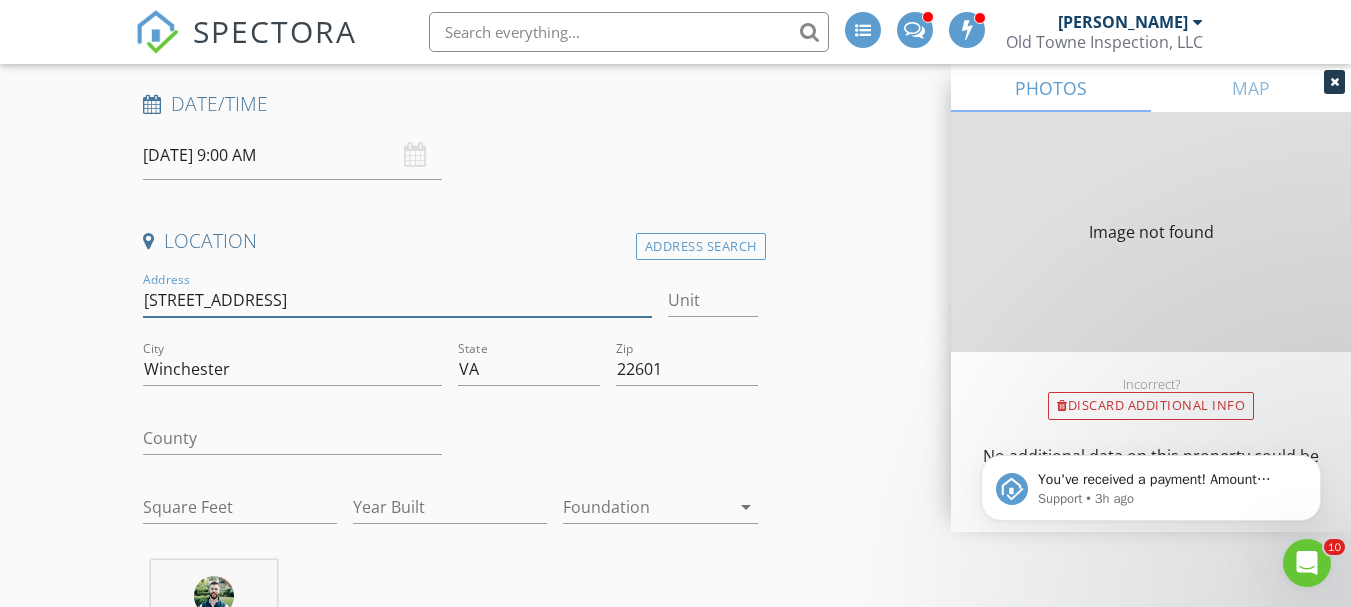 type on "2571" 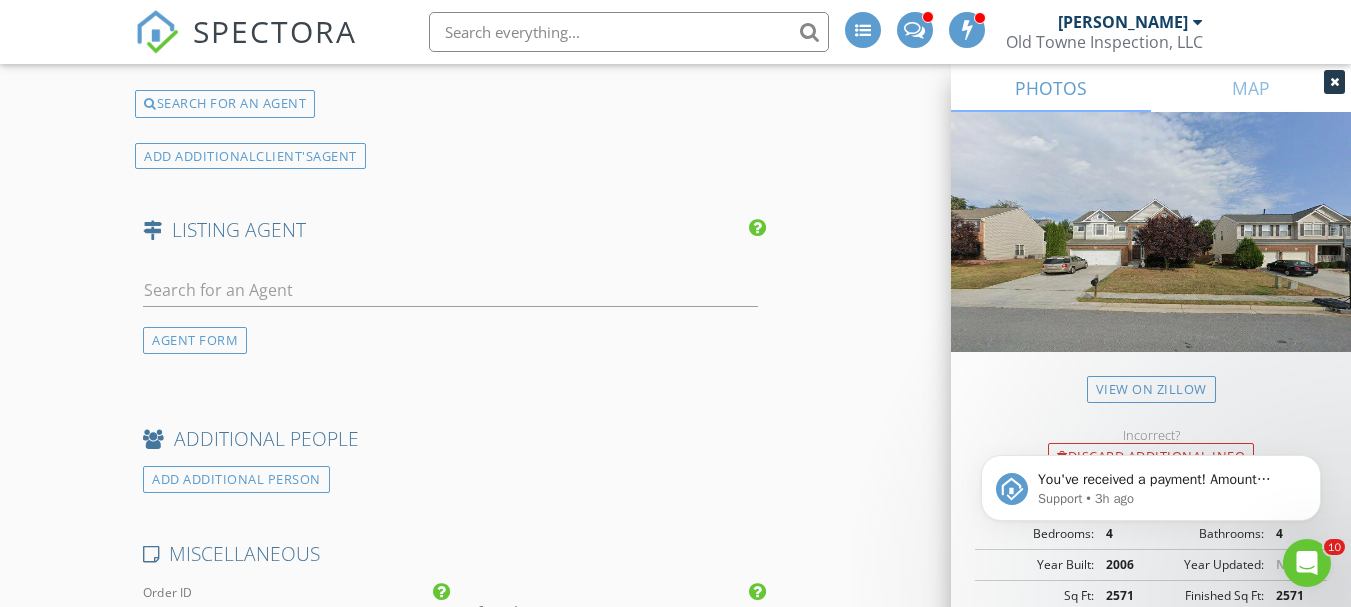 scroll, scrollTop: 3306, scrollLeft: 0, axis: vertical 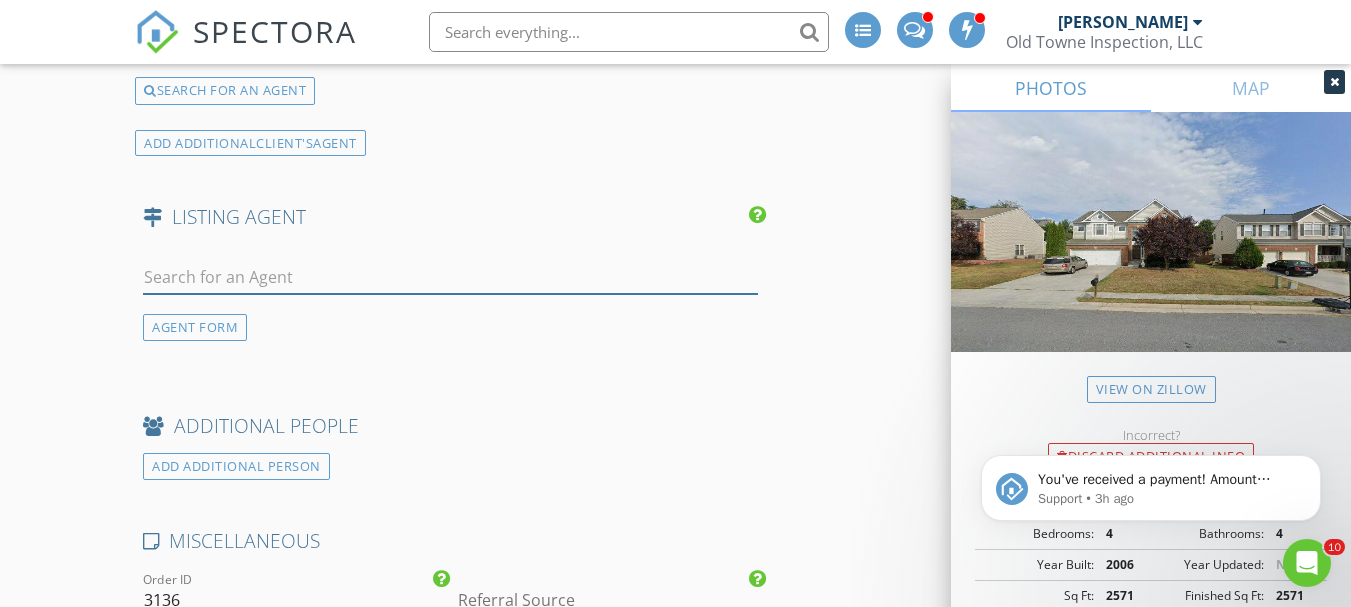click at bounding box center [450, 277] 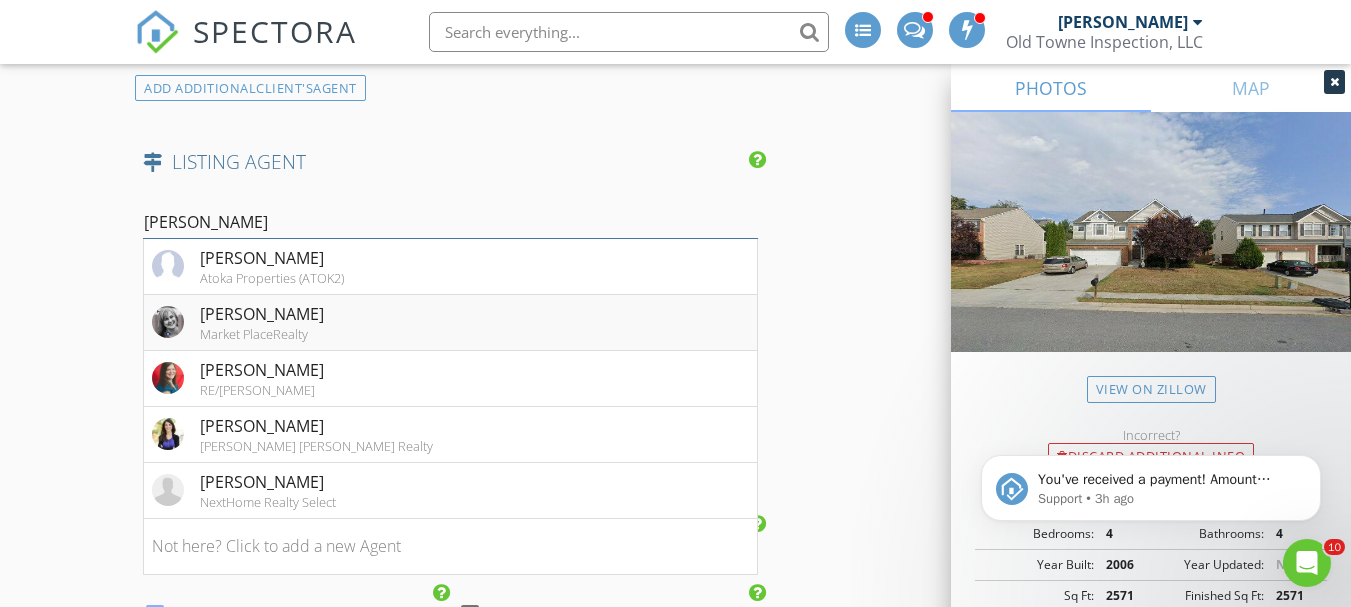scroll, scrollTop: 3368, scrollLeft: 0, axis: vertical 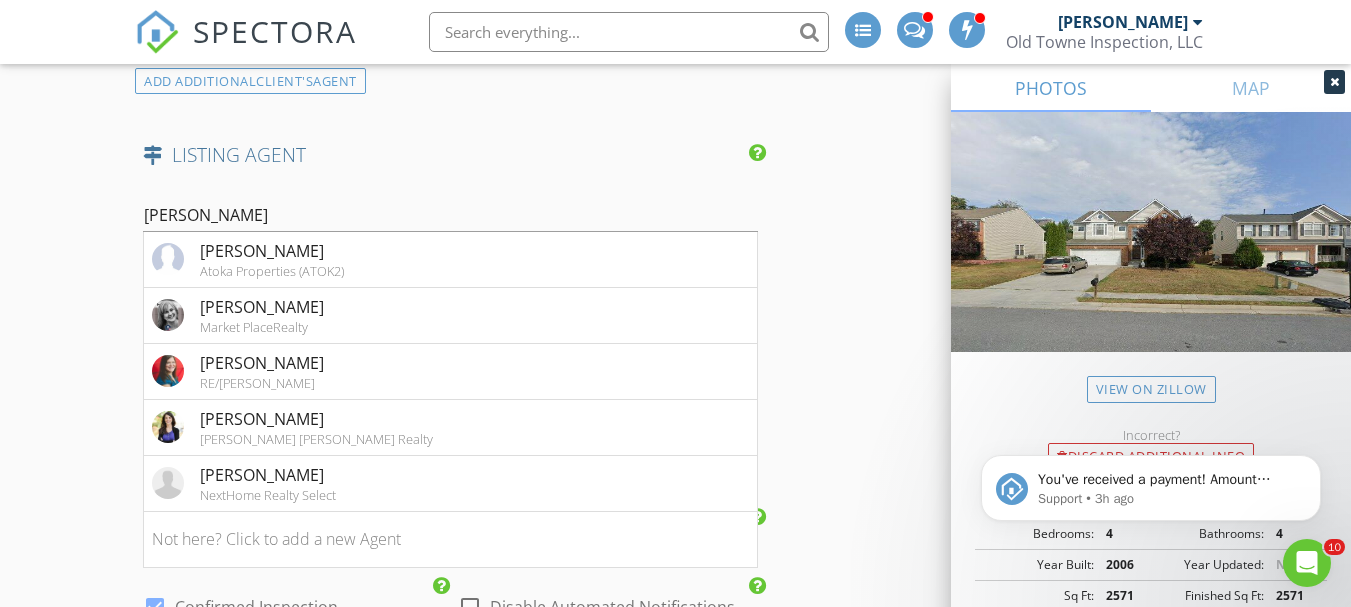click on "New Inspection
INSPECTOR(S)
check_box   Benjamin Morehead   PRIMARY   check_box_outline_blank   Matt Keefer     Benjamin Morehead arrow_drop_down   check_box_outline_blank Benjamin Morehead specifically requested
Date/Time
07/11/2025 9:00 AM
Location
Address Search       Address 720 Beehive Way   Unit   City Winchester   State VA   Zip 22601   County     Square Feet 2571   Year Built 2006   Foundation arrow_drop_down     Benjamin Morehead     6.8 miles     (16 minutes)
client
check_box Enable Client CC email for this inspection   Client Search     check_box_outline_blank Client is a Company/Organization     First Name Chuka   Last Name Ndukauba   Email chuka.ndukauba@gmail.com   CC Email   Phone 480-410-1431   Address   City   State   Zip     Tags         Notes   Private Notes
ADD ADDITIONAL client" at bounding box center [675, -832] 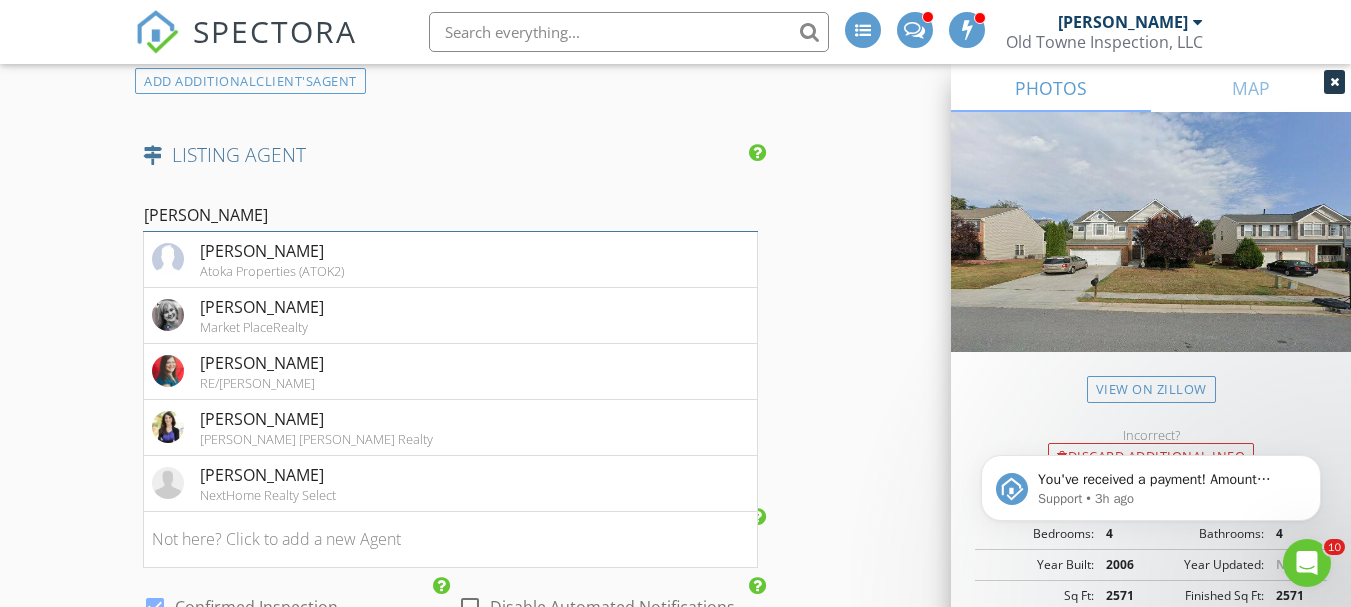 click on "amy" at bounding box center (450, 215) 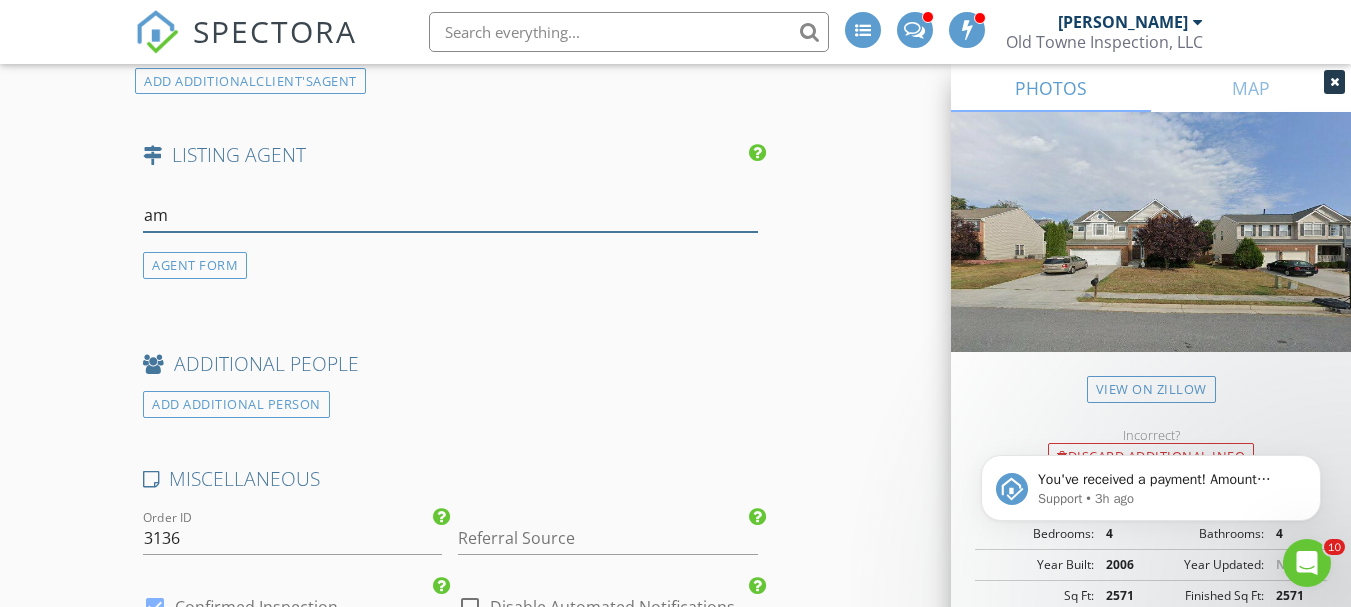 type on "a" 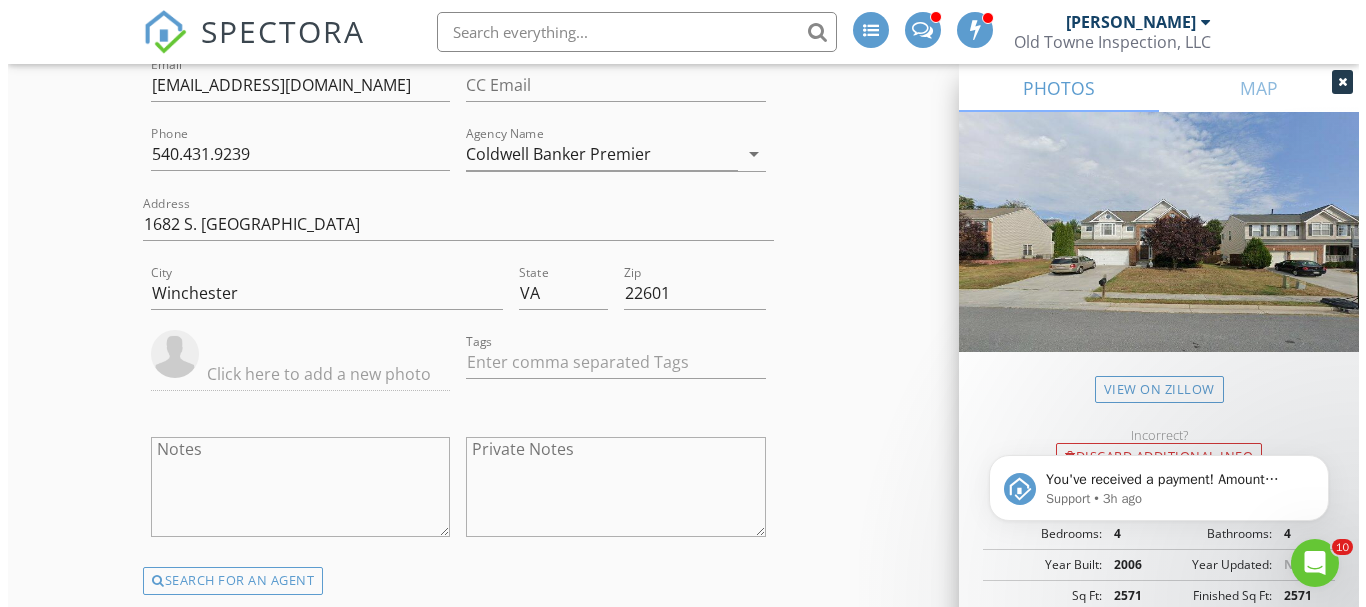 scroll, scrollTop: 4347, scrollLeft: 0, axis: vertical 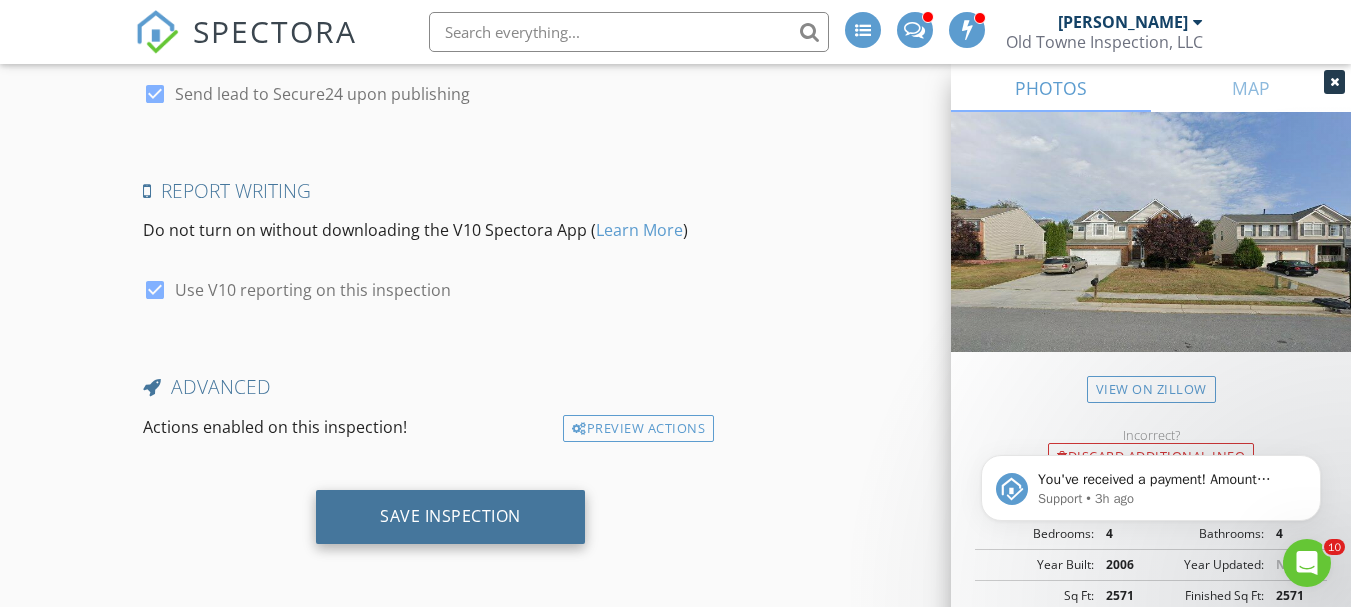 type 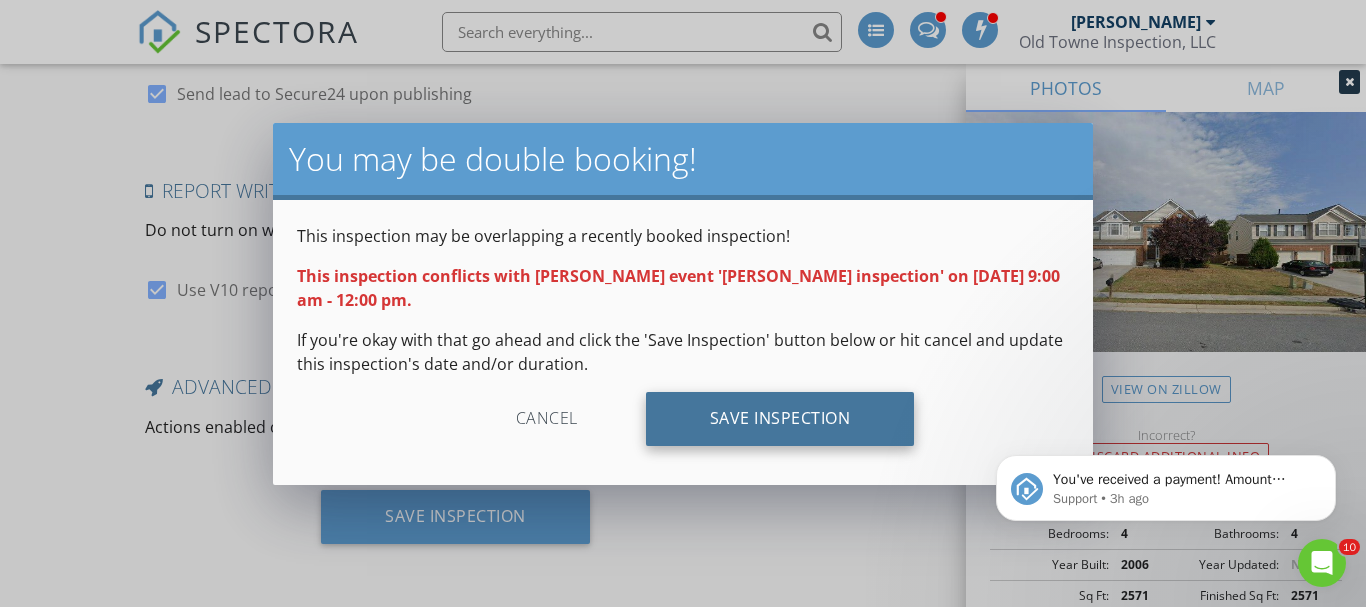 click on "Save Inspection" at bounding box center [780, 419] 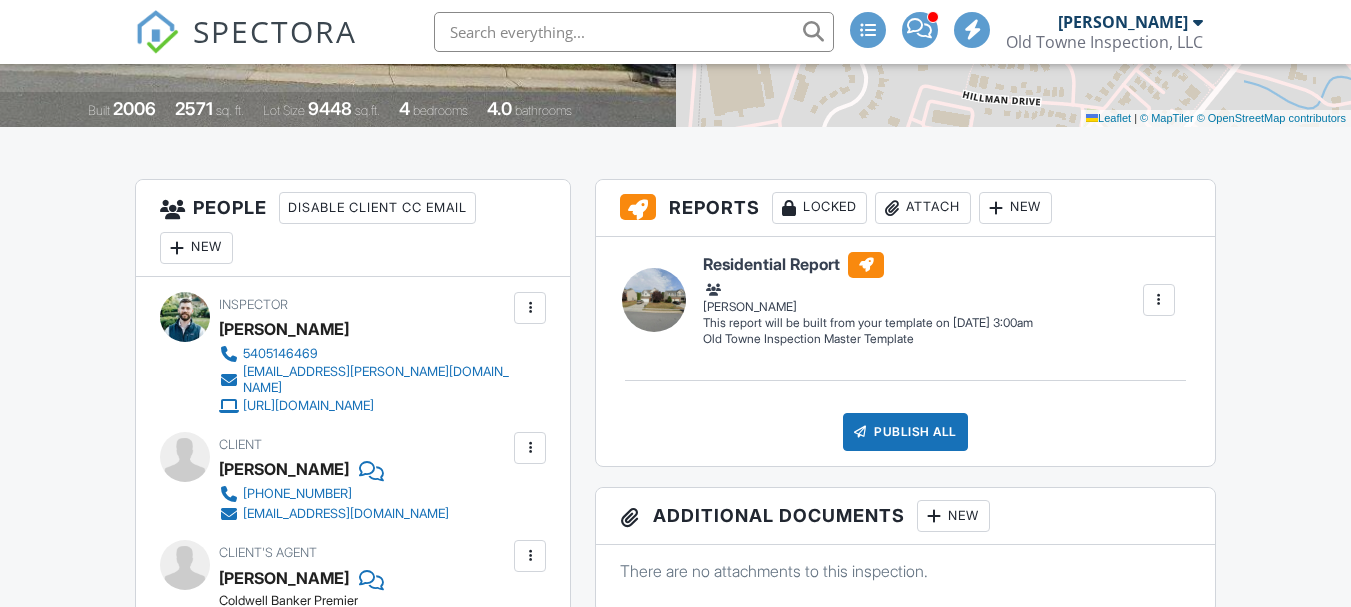 scroll, scrollTop: 583, scrollLeft: 0, axis: vertical 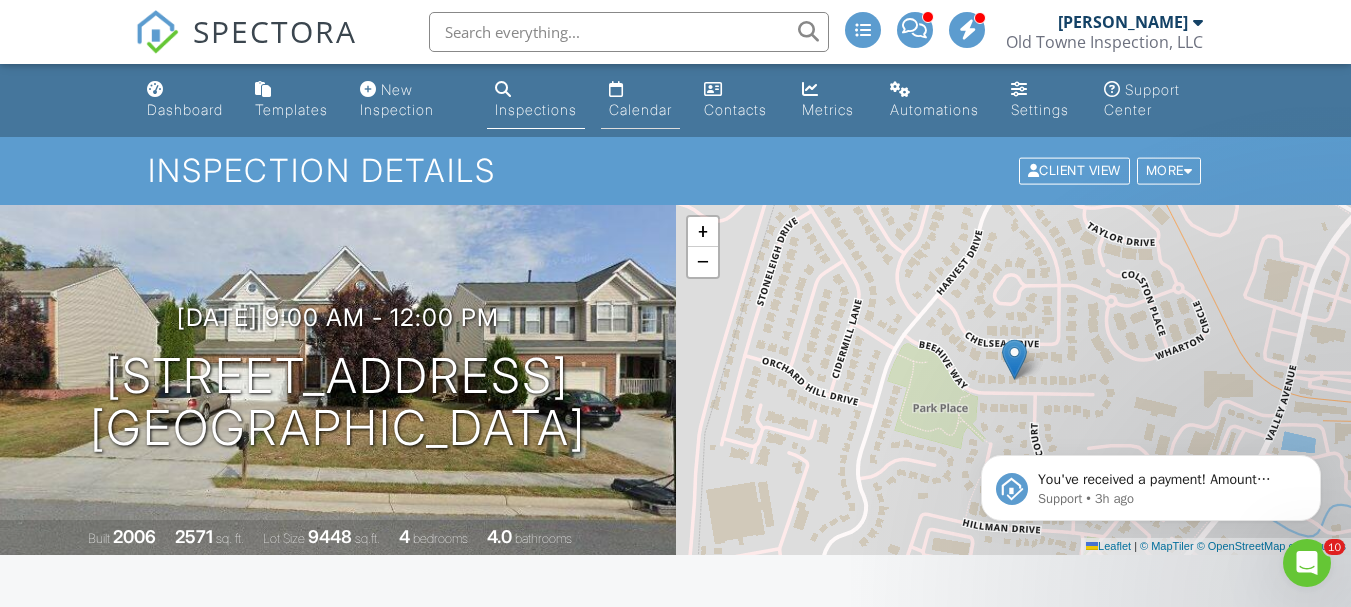 click on "Calendar" at bounding box center [640, 100] 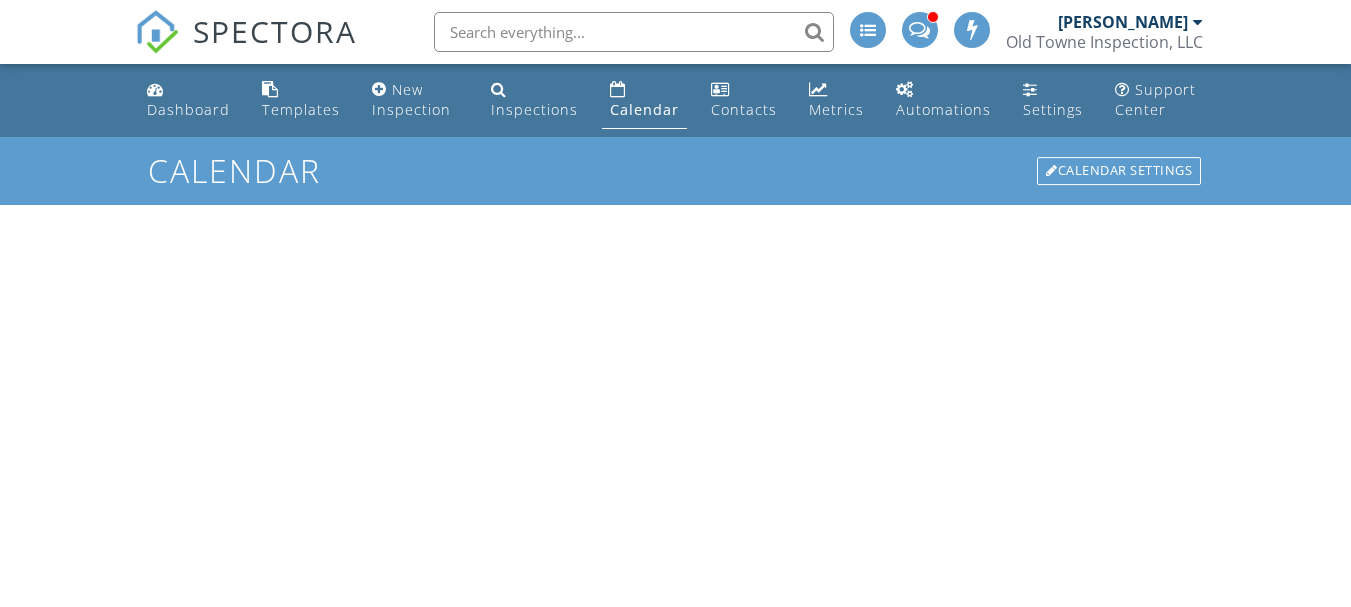 scroll, scrollTop: 0, scrollLeft: 0, axis: both 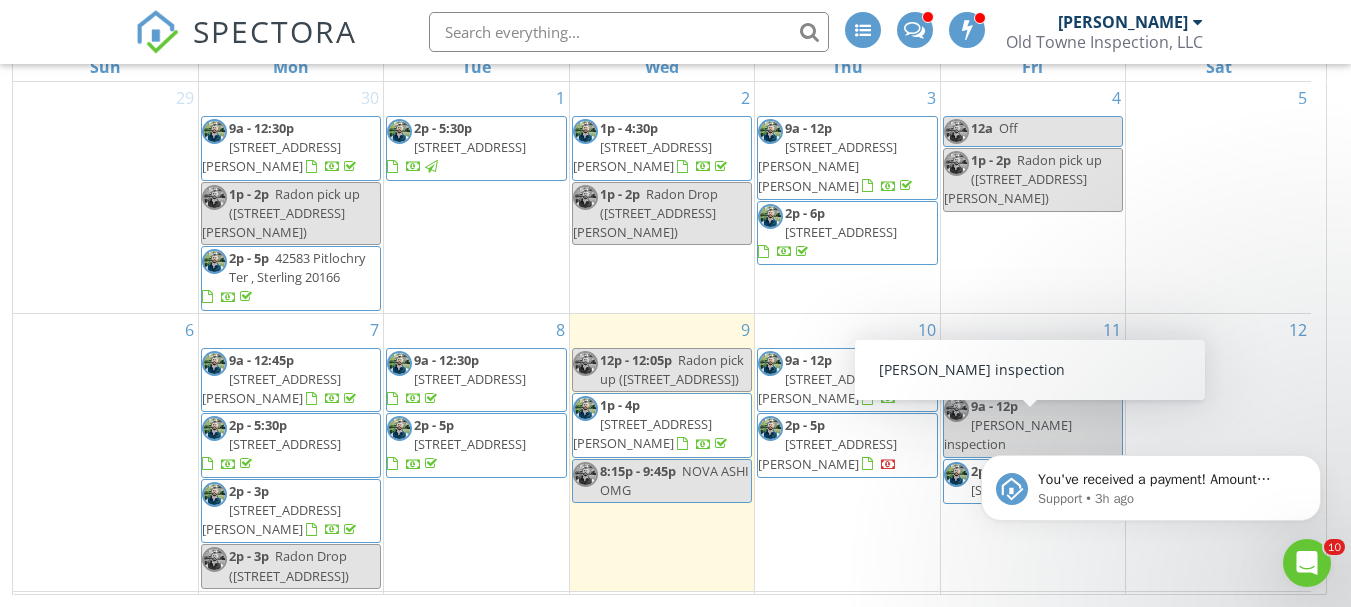 click on "You've received a payment!  Amount  $477.00  Fee  $3.99  Net  $473.01  Transaction #  pi_3Rj6gvK7snlDGpRF1voexe03  Inspection  116 Lenore Ln, Winchester, VA 22602 Payouts to your bank or debit card occur on a daily basis. Each payment usually takes two business days to process. You can view your pending payout amount here. If you have any questions reach out on our chat bubble at app.spectora.com. Support • 3h ago" at bounding box center (1151, 396) 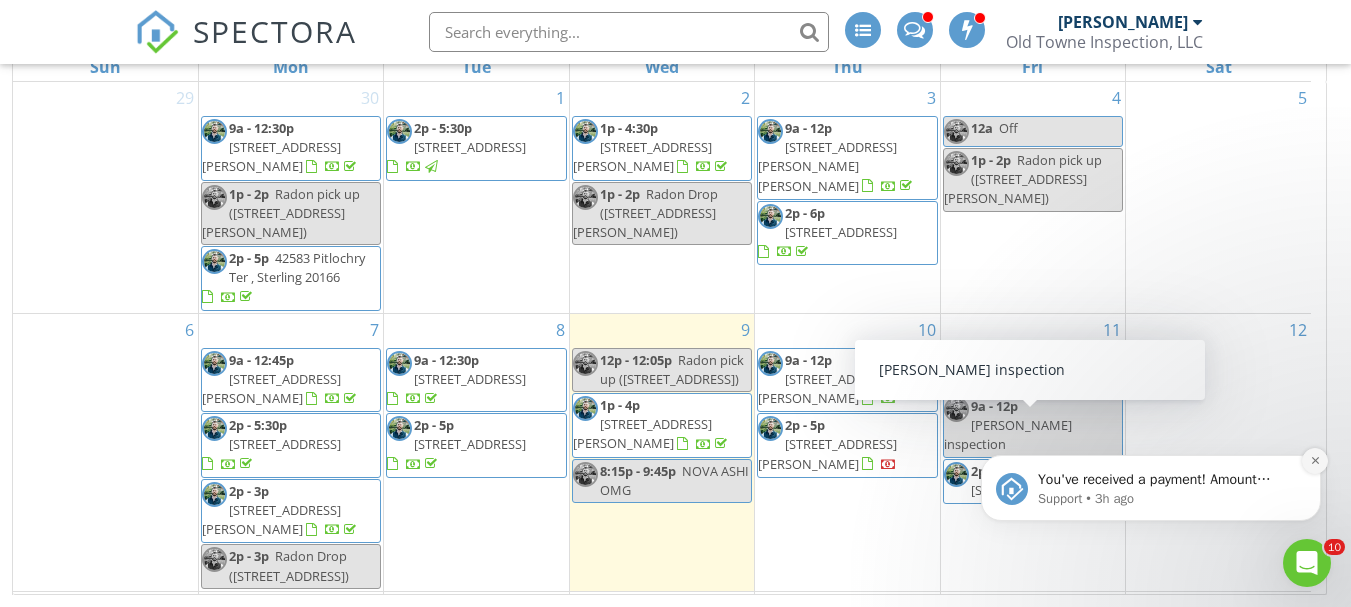 click 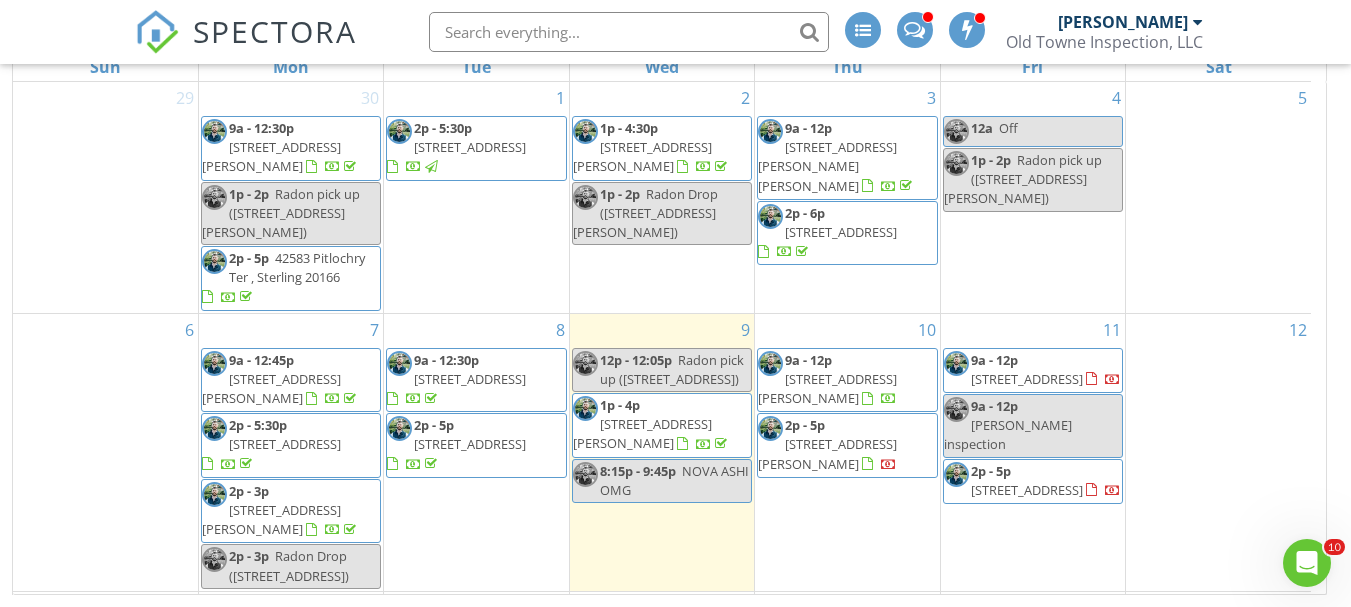 click on "9a - 12p
Nicole Lewis inspection" at bounding box center (1033, 426) 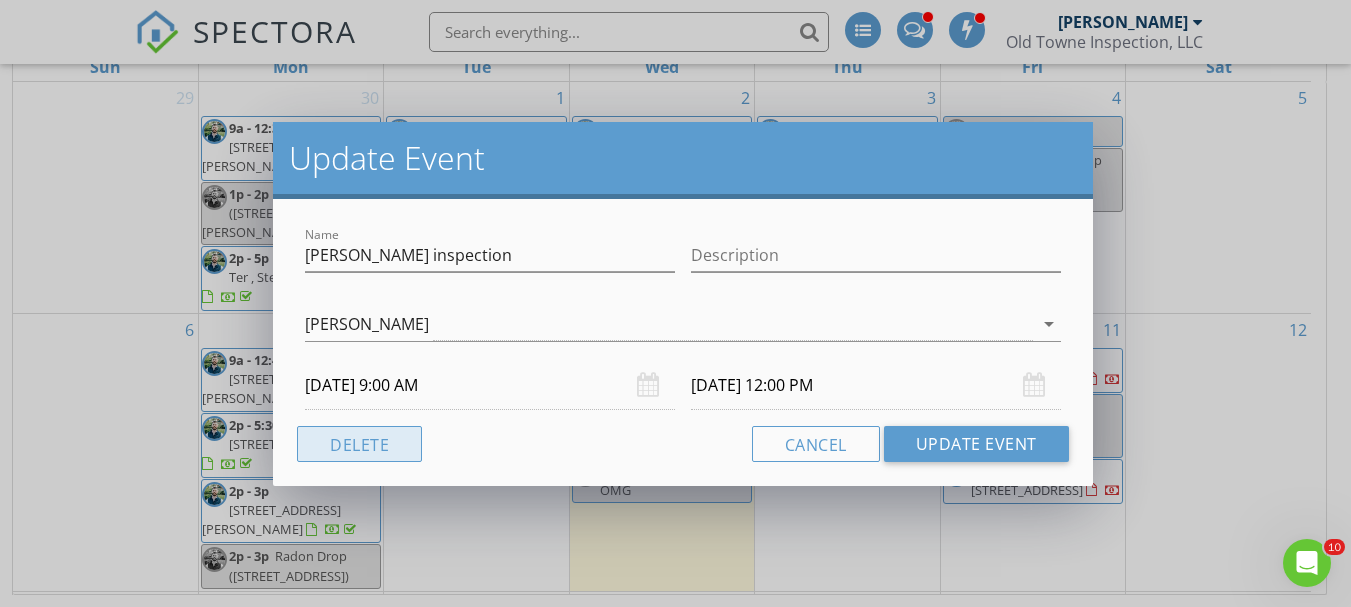 click on "Delete" at bounding box center [359, 444] 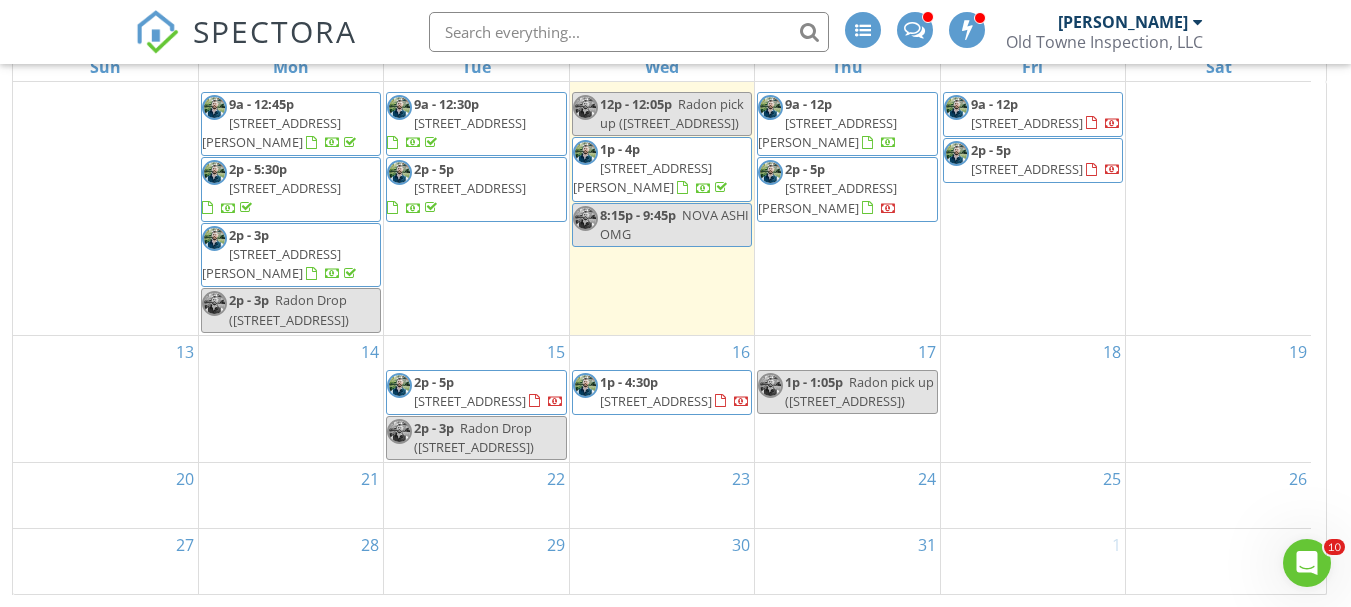 scroll, scrollTop: 0, scrollLeft: 0, axis: both 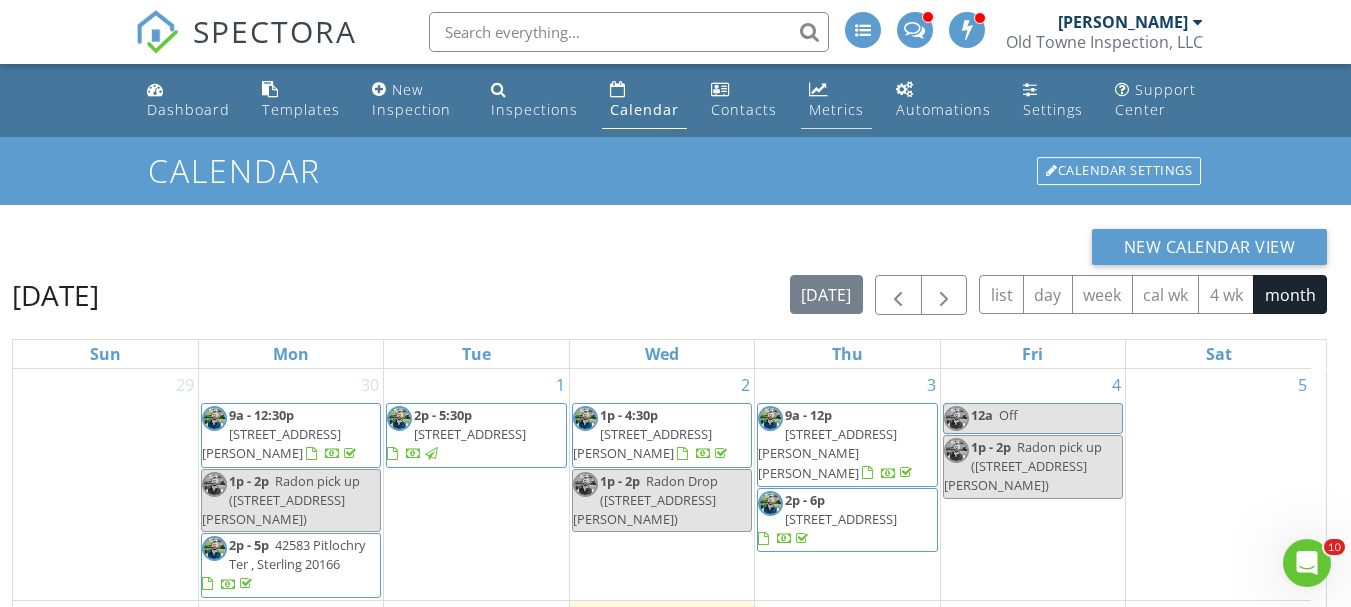 click on "Metrics" at bounding box center [836, 109] 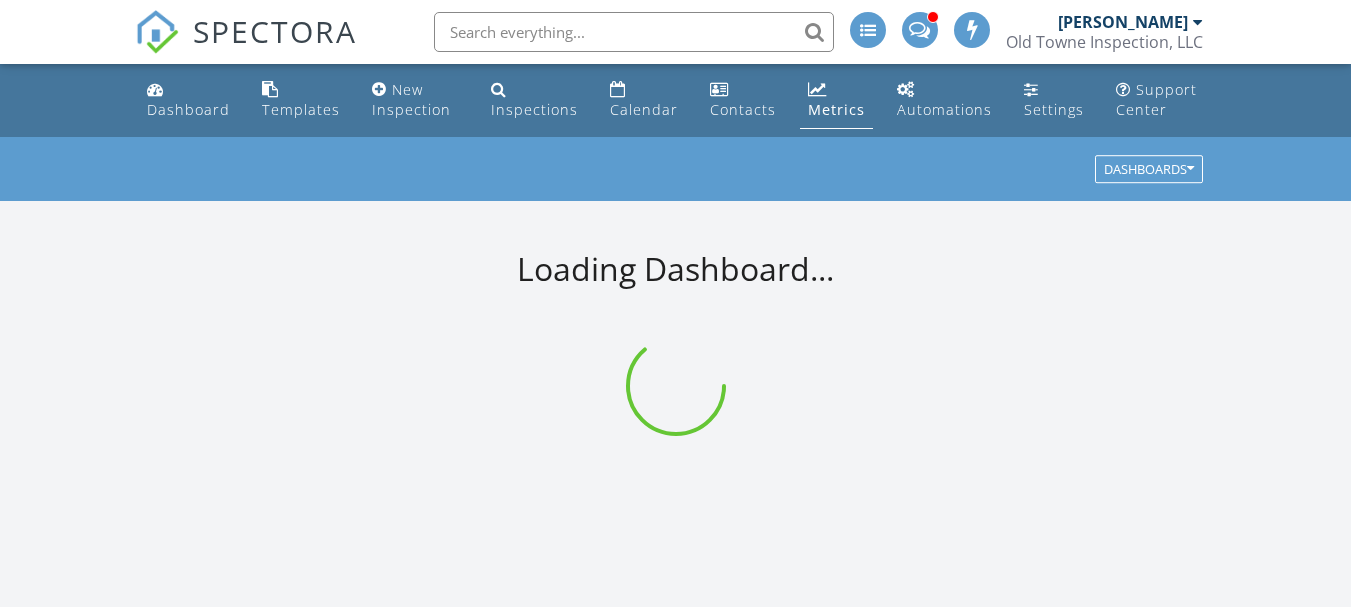 scroll, scrollTop: 0, scrollLeft: 0, axis: both 